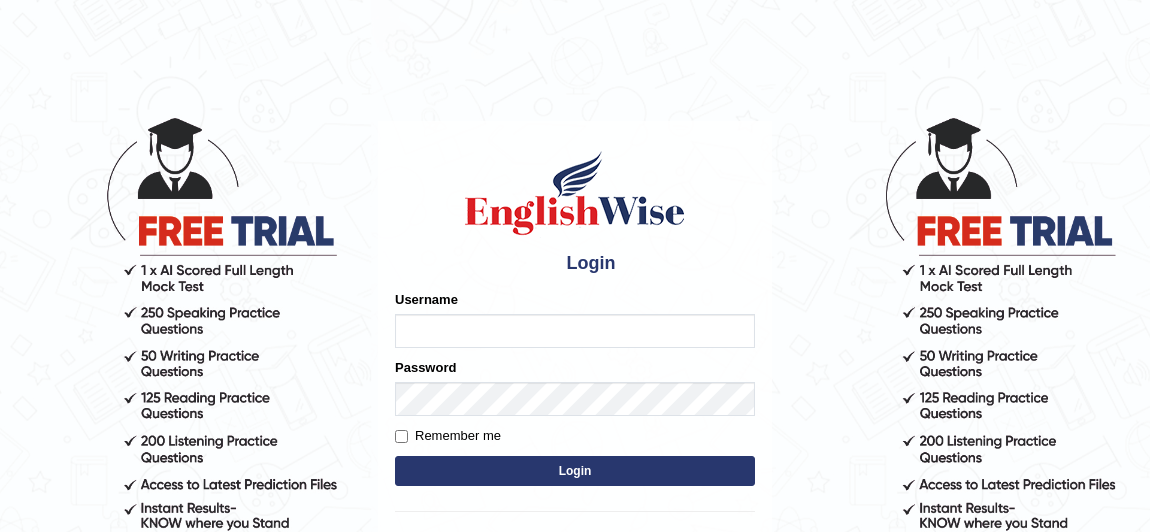 scroll, scrollTop: 0, scrollLeft: 0, axis: both 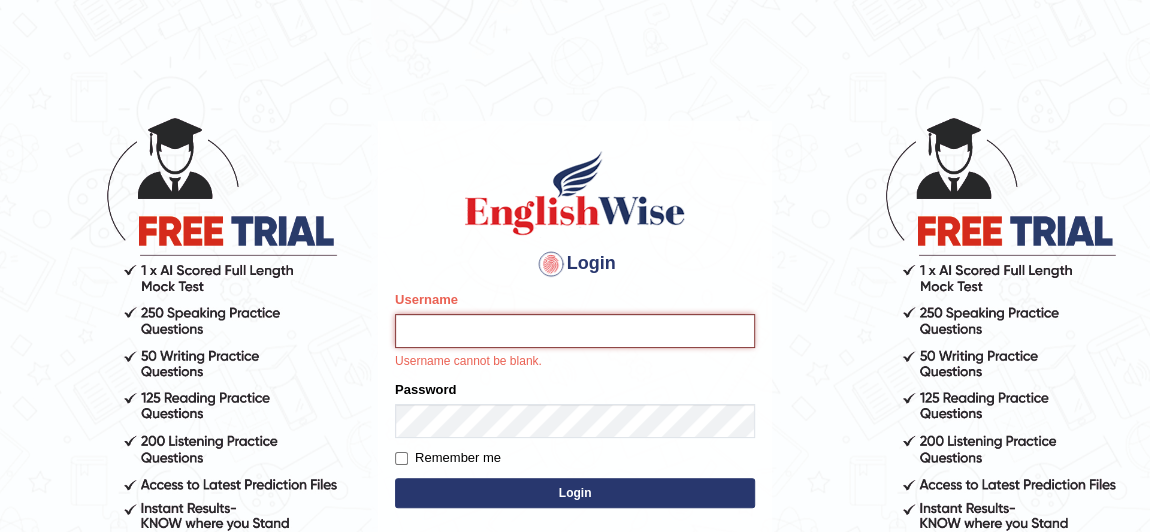 type on "Babisha" 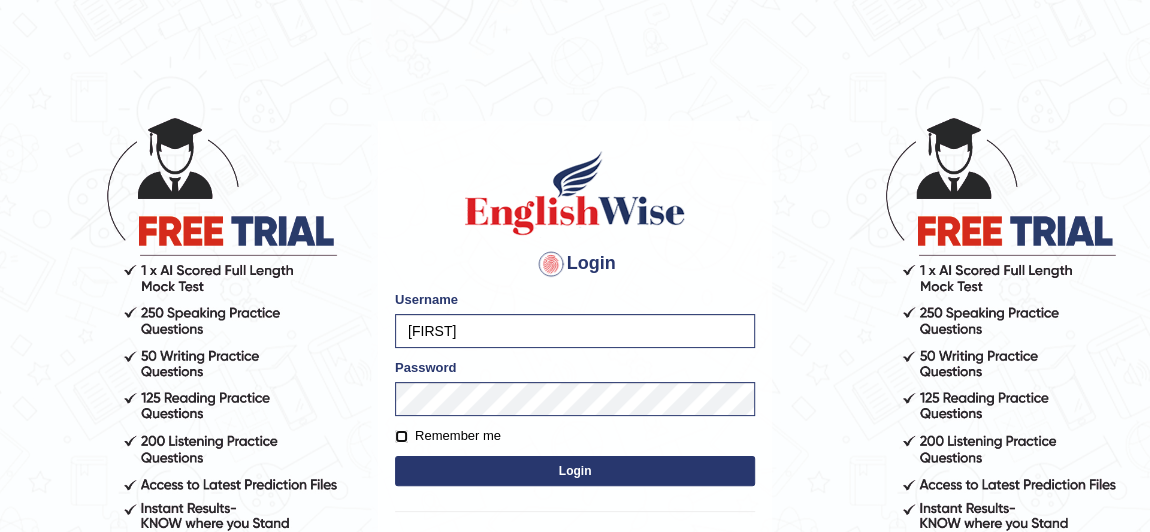 click on "Remember me" at bounding box center (401, 436) 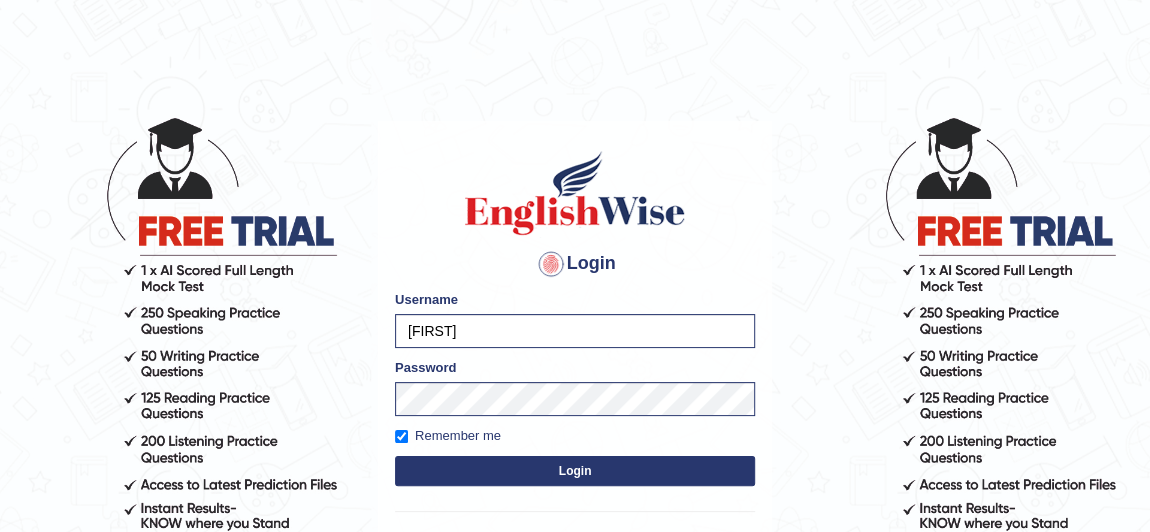 click on "Login" at bounding box center [575, 471] 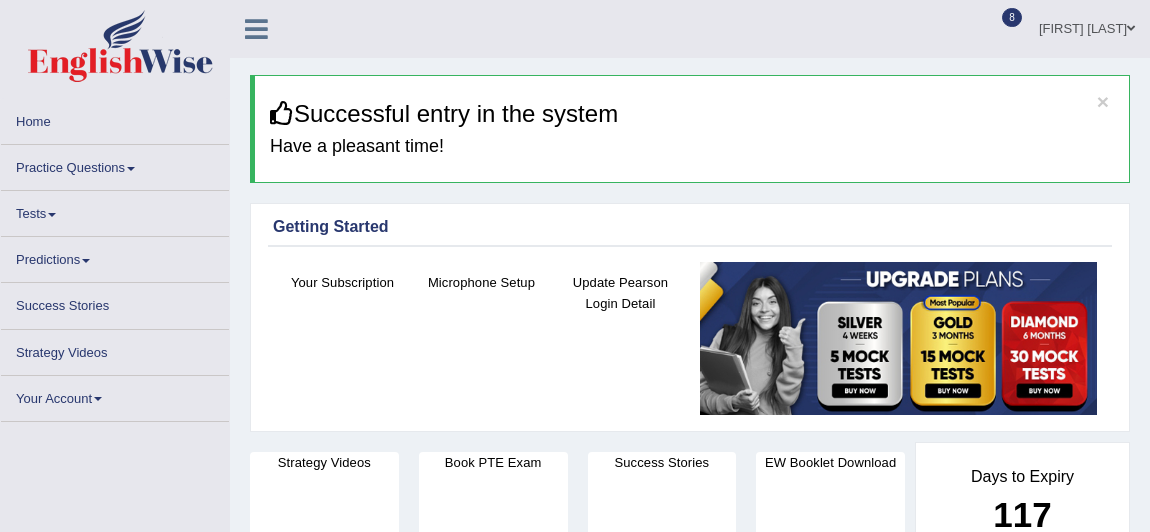 scroll, scrollTop: 0, scrollLeft: 0, axis: both 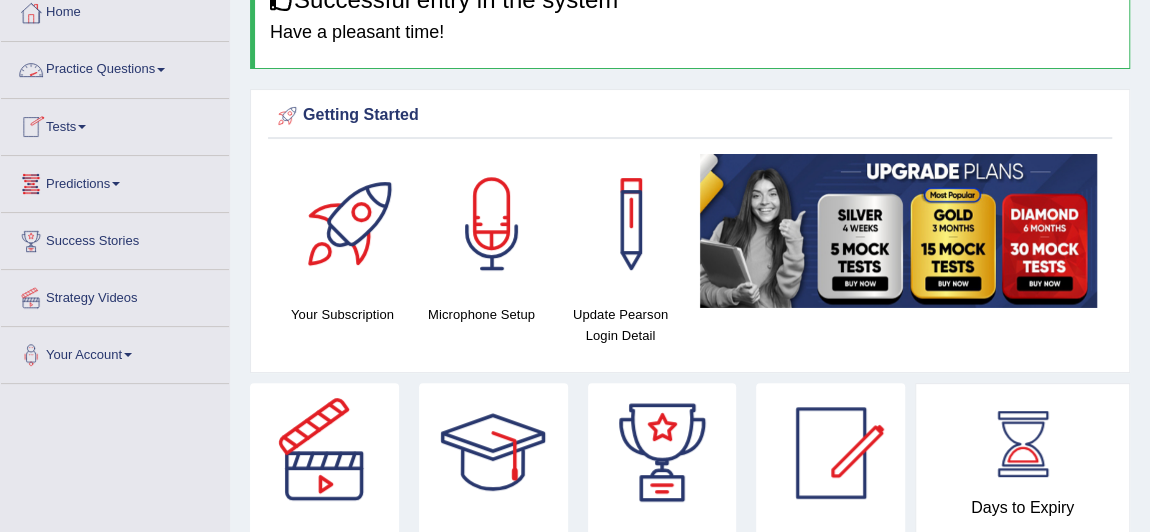 click on "Practice Questions" at bounding box center (115, 67) 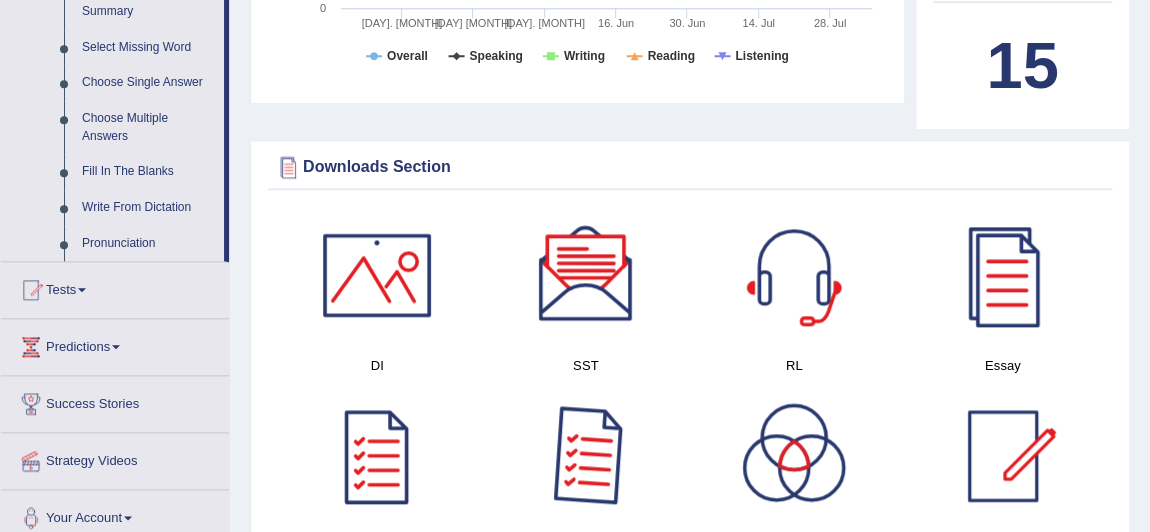 scroll, scrollTop: 1018, scrollLeft: 0, axis: vertical 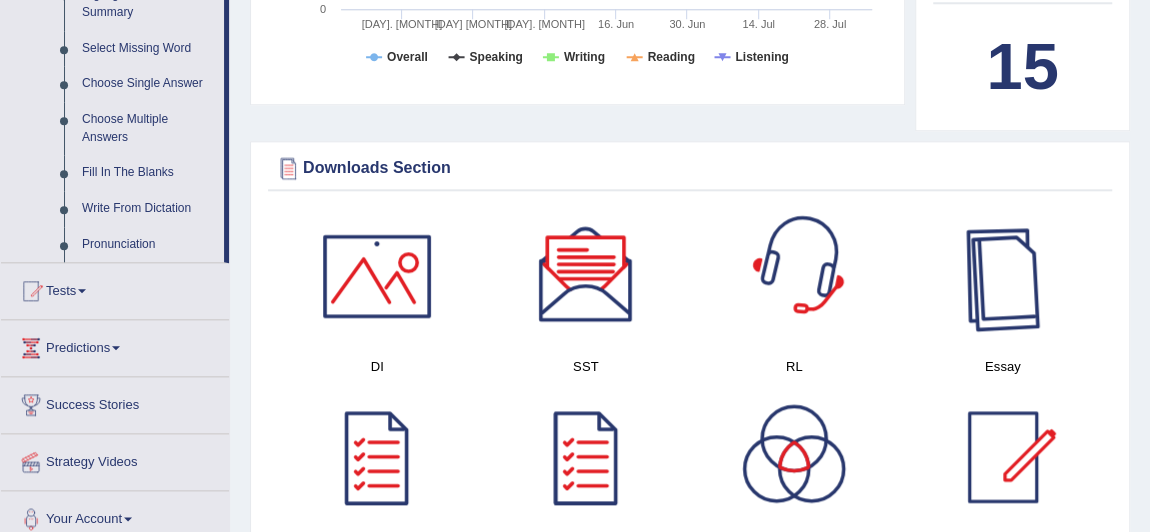 click at bounding box center [1003, 276] 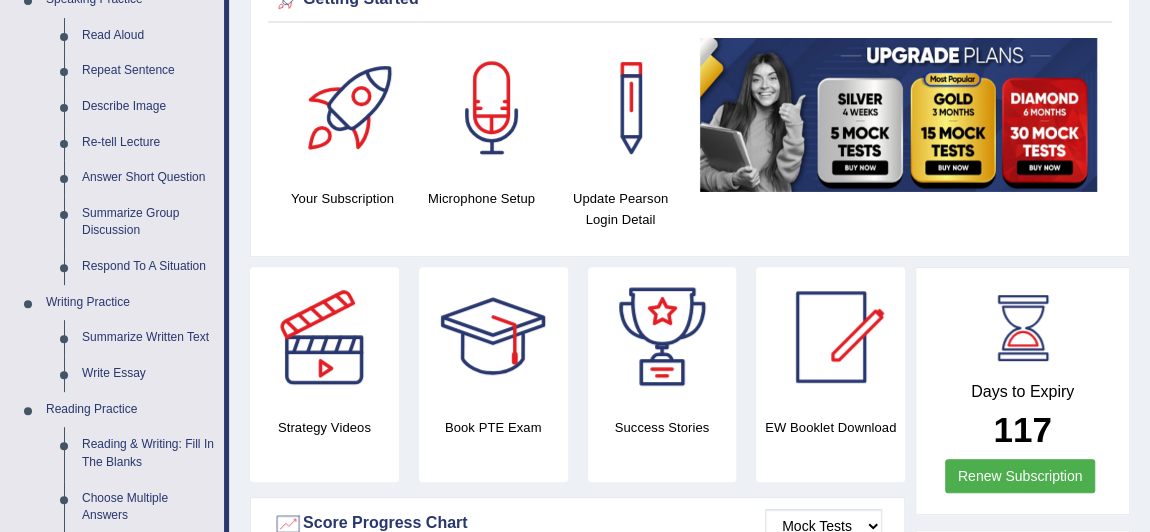 scroll, scrollTop: 231, scrollLeft: 0, axis: vertical 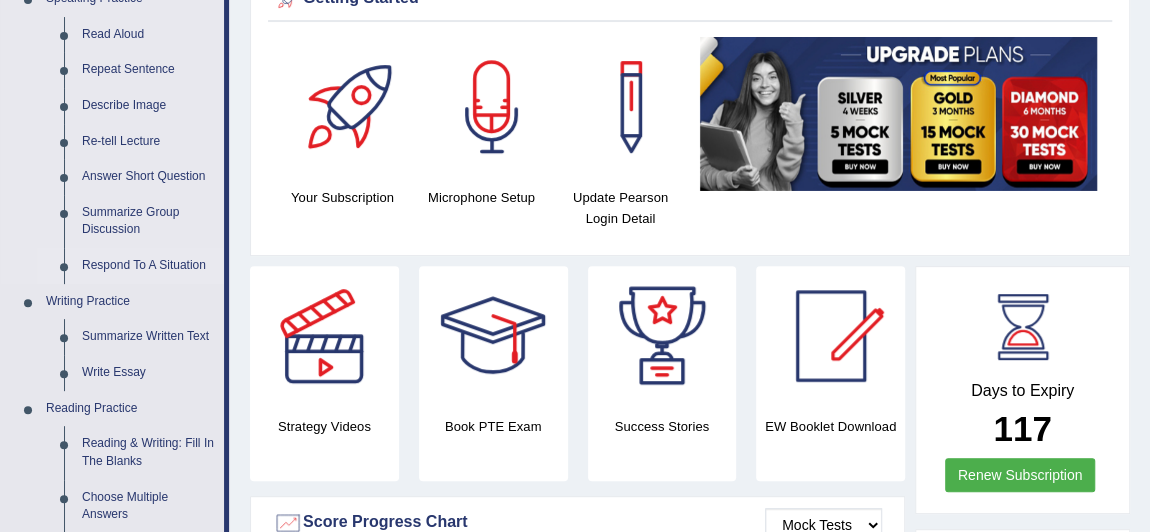 click on "Respond To A Situation" at bounding box center (148, 266) 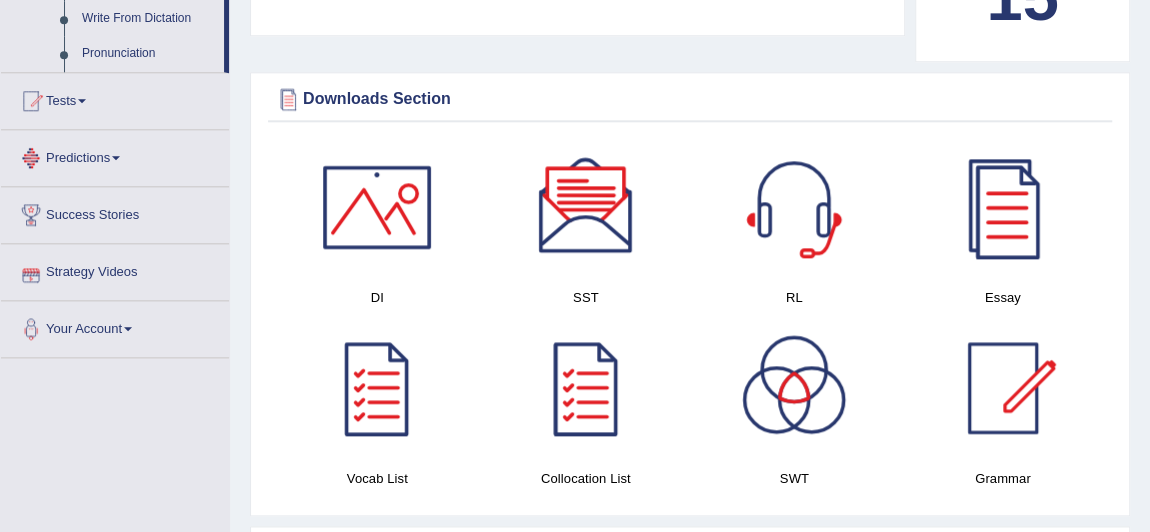 scroll, scrollTop: 1292, scrollLeft: 0, axis: vertical 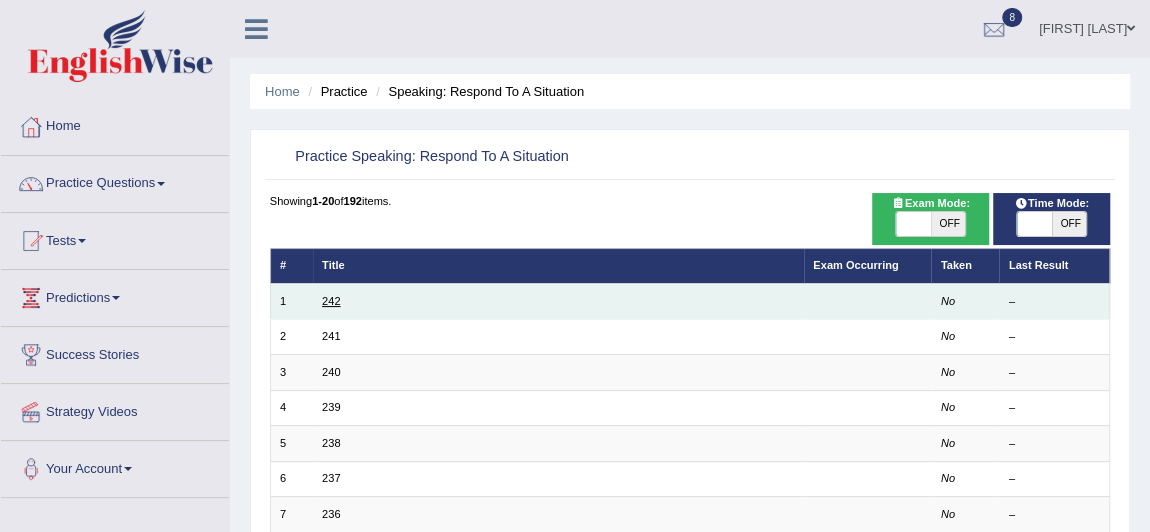 click on "242" at bounding box center (331, 301) 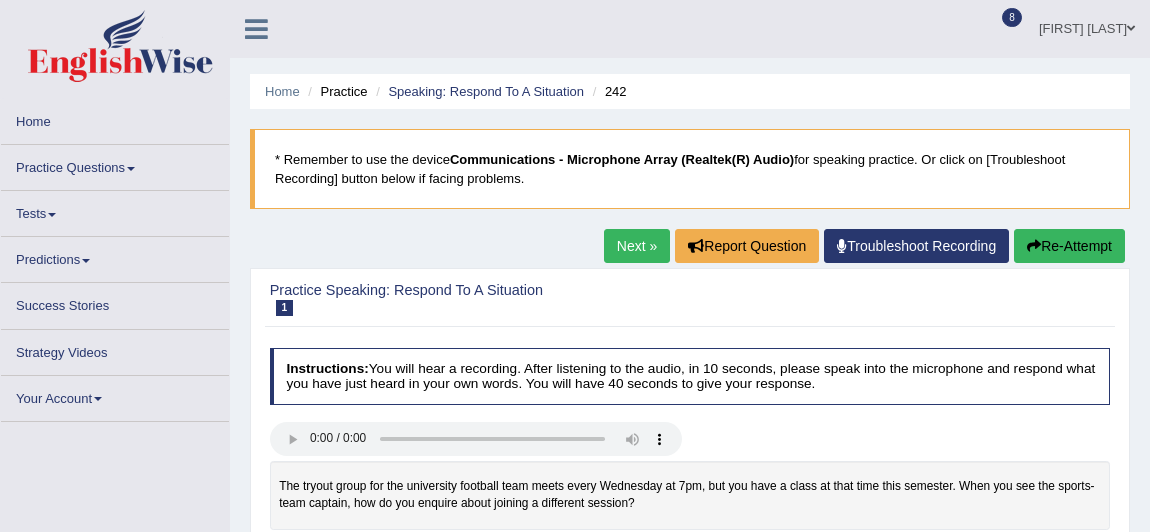 scroll, scrollTop: 0, scrollLeft: 0, axis: both 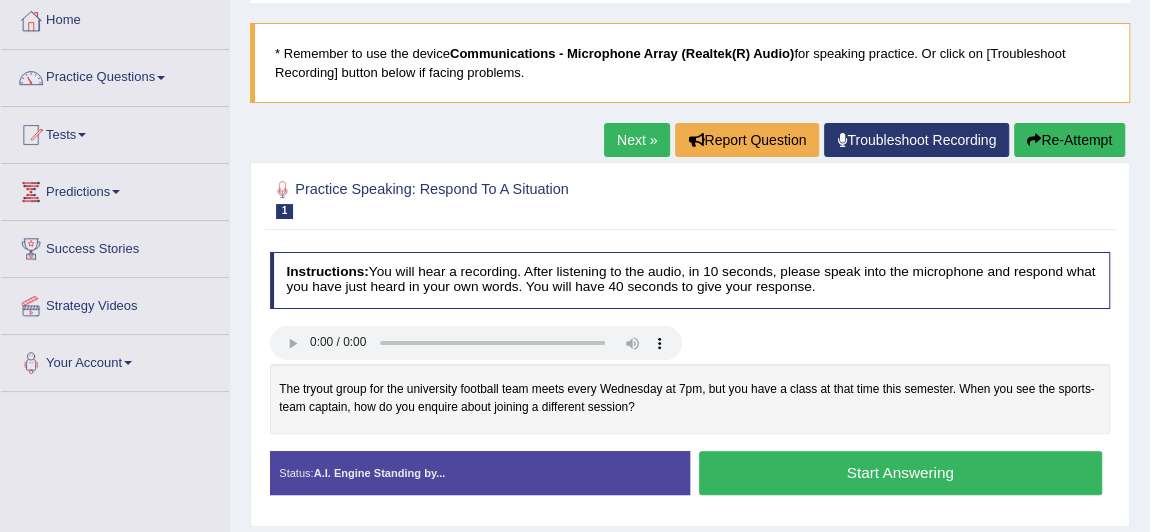 click on "Start Answering" at bounding box center (900, 472) 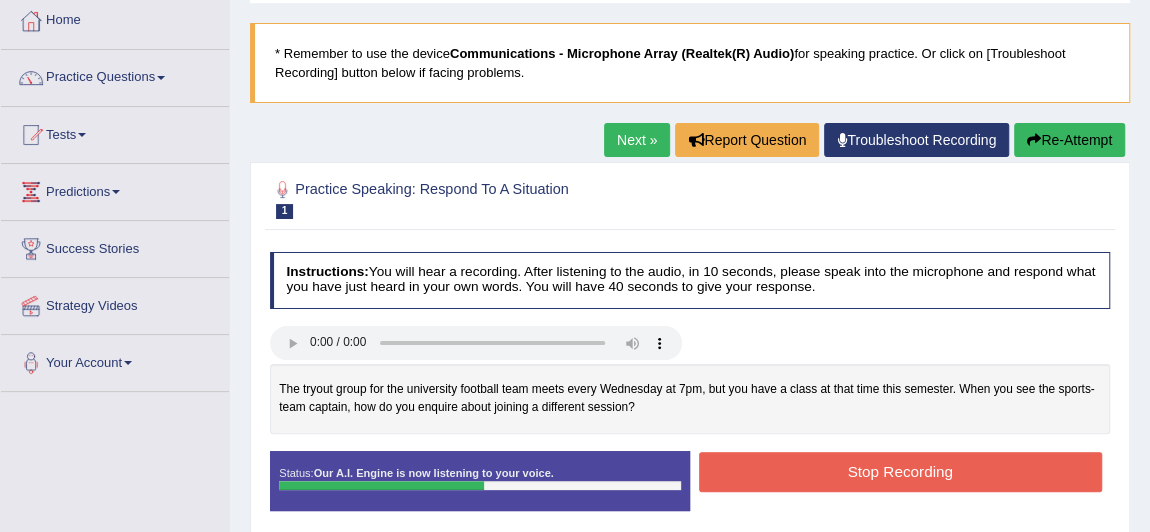 click on "Stop Recording" at bounding box center (900, 471) 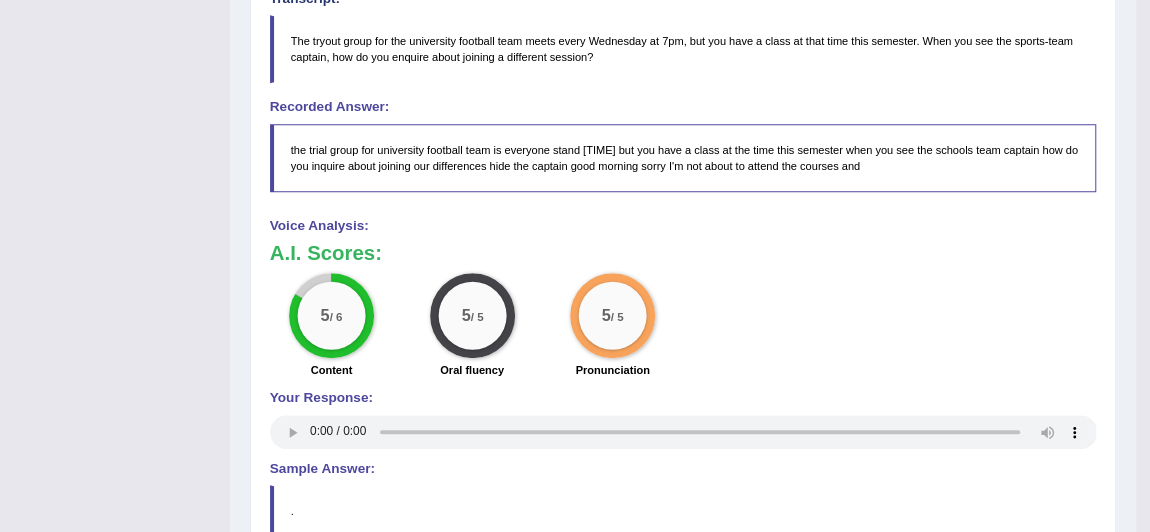 scroll, scrollTop: 738, scrollLeft: 0, axis: vertical 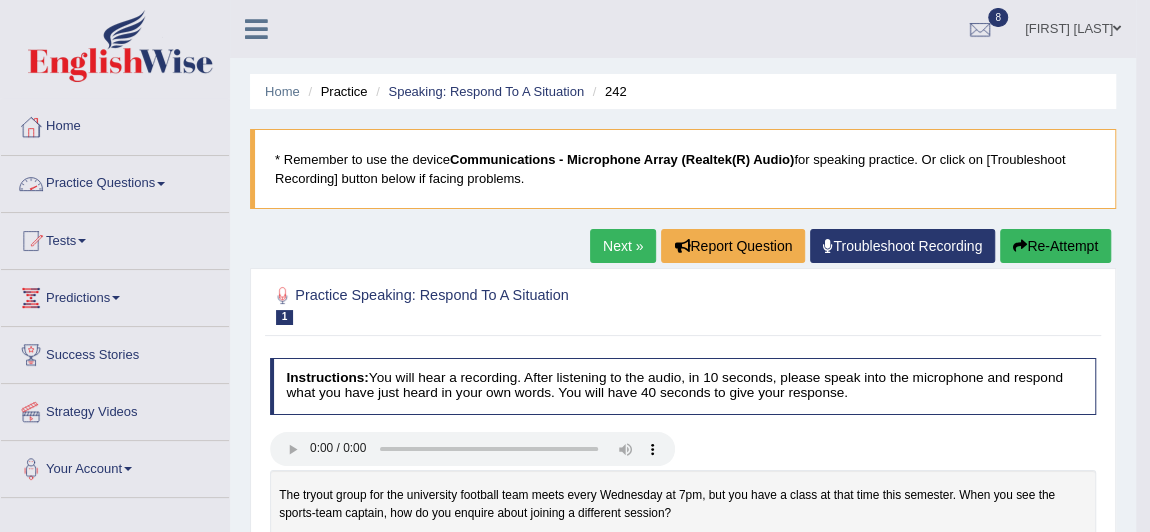 click on "Practice Questions" at bounding box center [115, 181] 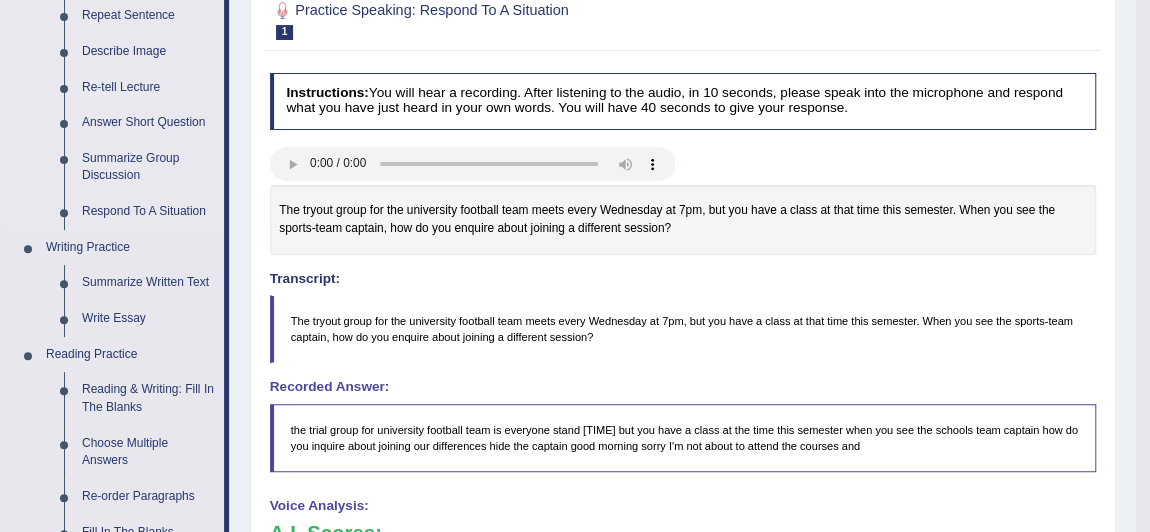scroll, scrollTop: 286, scrollLeft: 0, axis: vertical 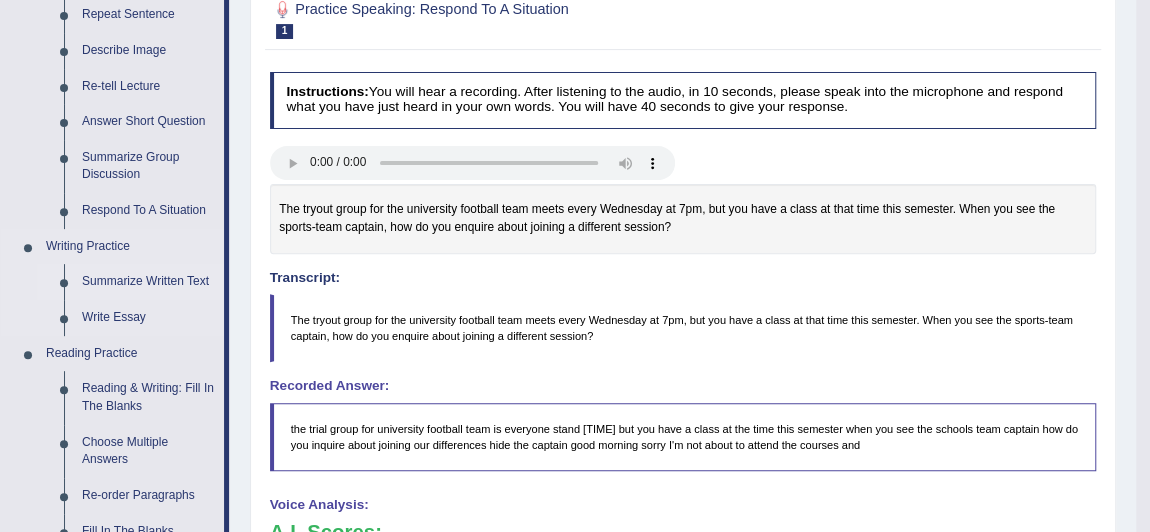 click on "Summarize Written Text" at bounding box center (148, 282) 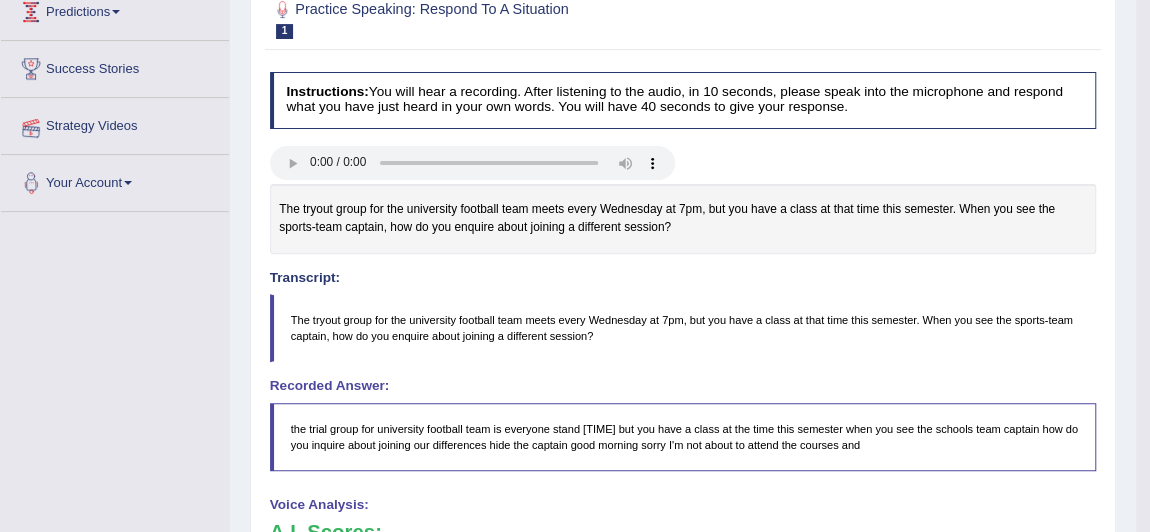 scroll, scrollTop: 292, scrollLeft: 0, axis: vertical 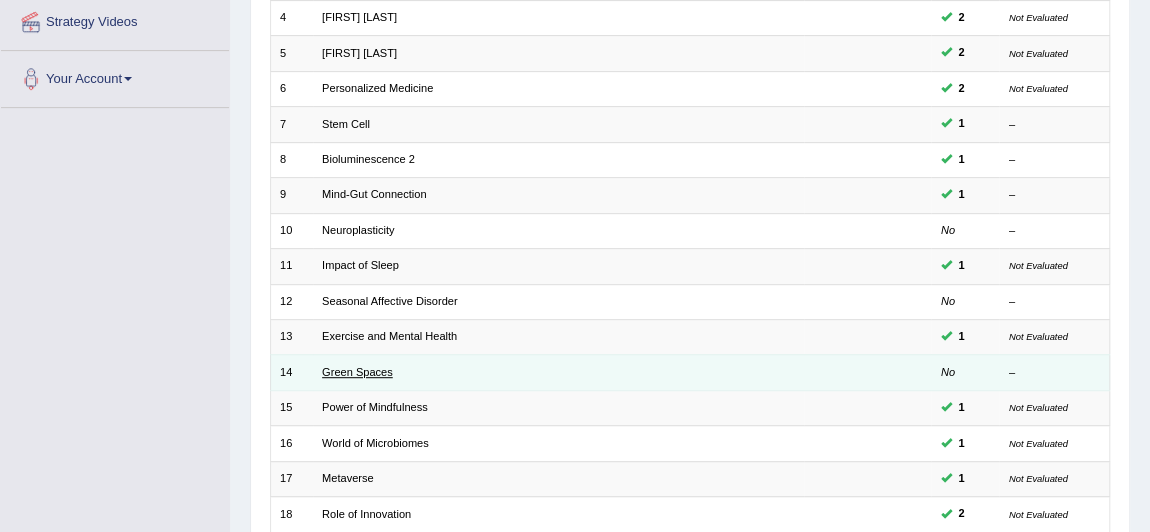 click on "Green Spaces" at bounding box center (357, 372) 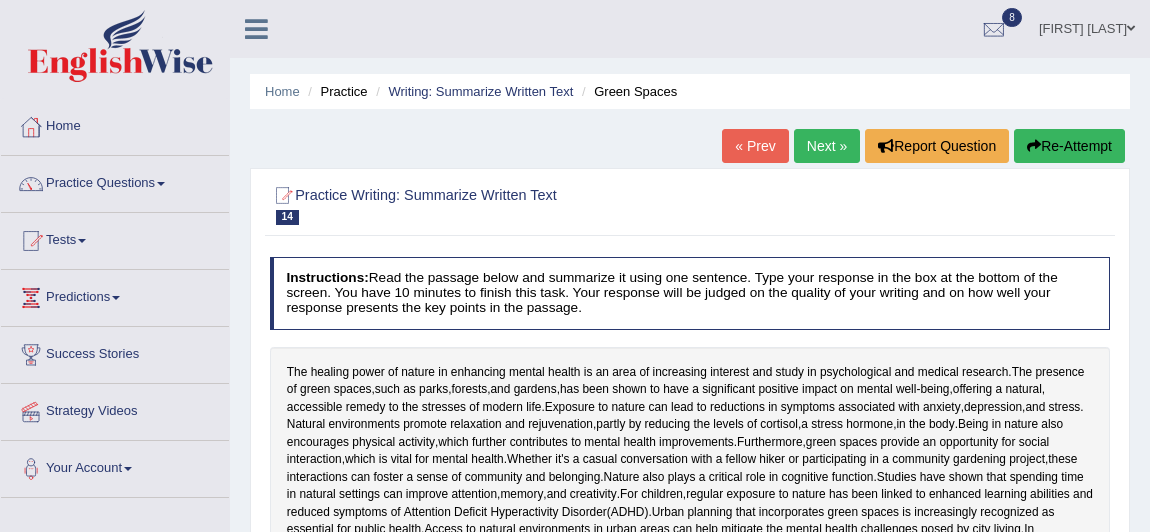 scroll, scrollTop: 0, scrollLeft: 0, axis: both 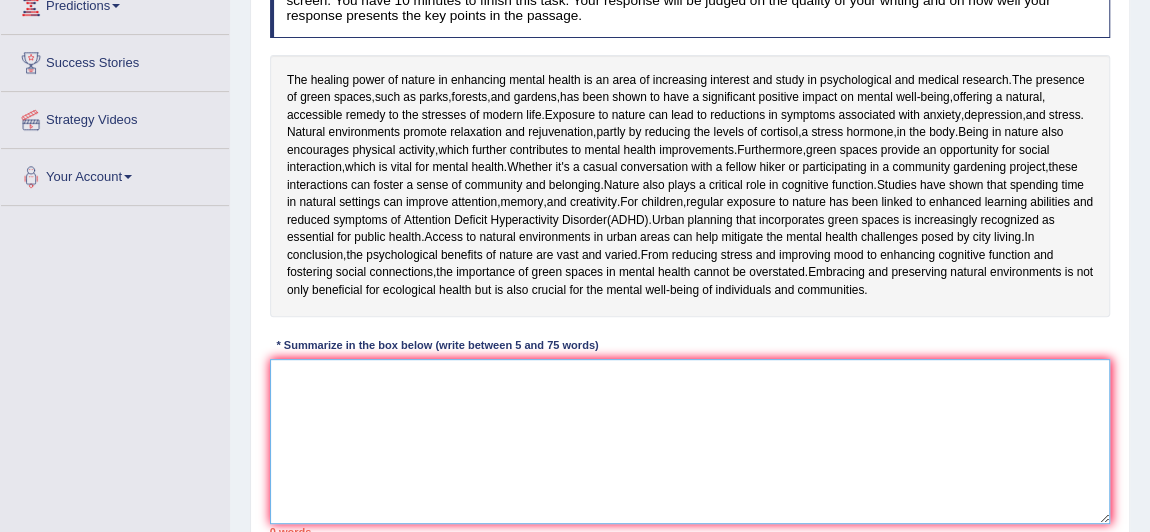 click at bounding box center [690, 441] 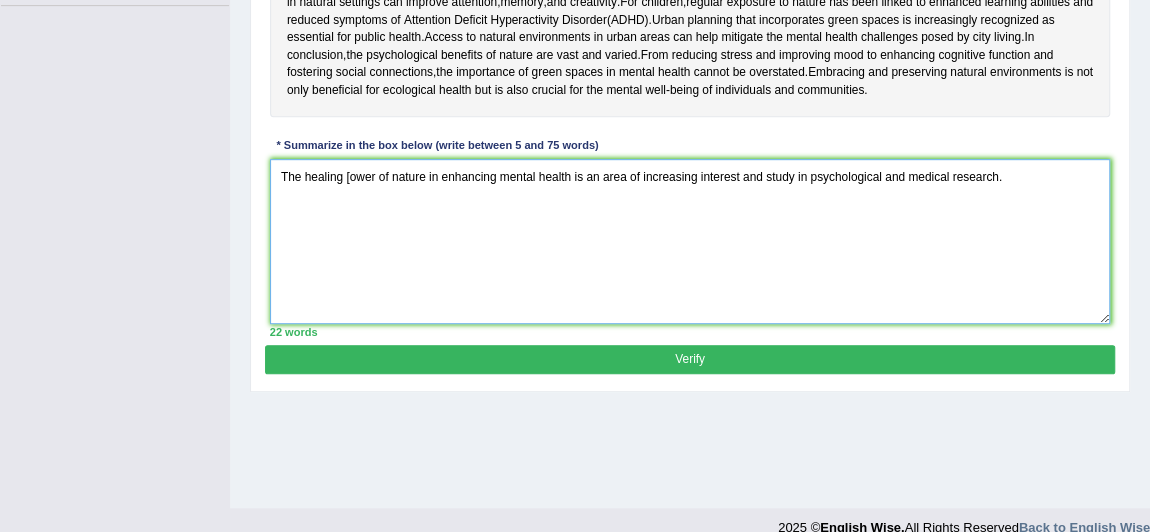 scroll, scrollTop: 552, scrollLeft: 0, axis: vertical 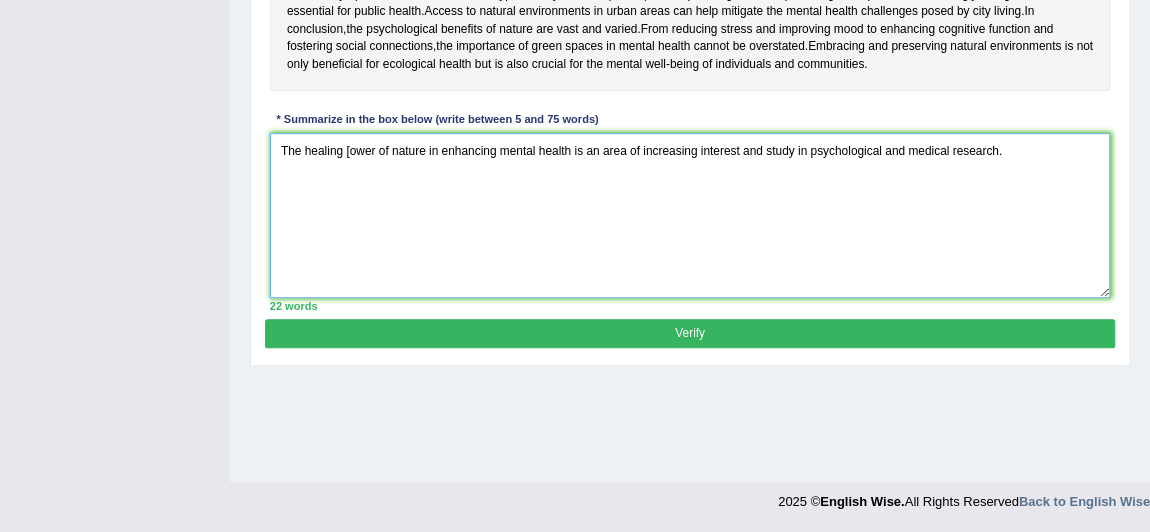 type on "The healing [ower of nature in enhancing mental health is an area of increasing interest and study in psychological and medical research." 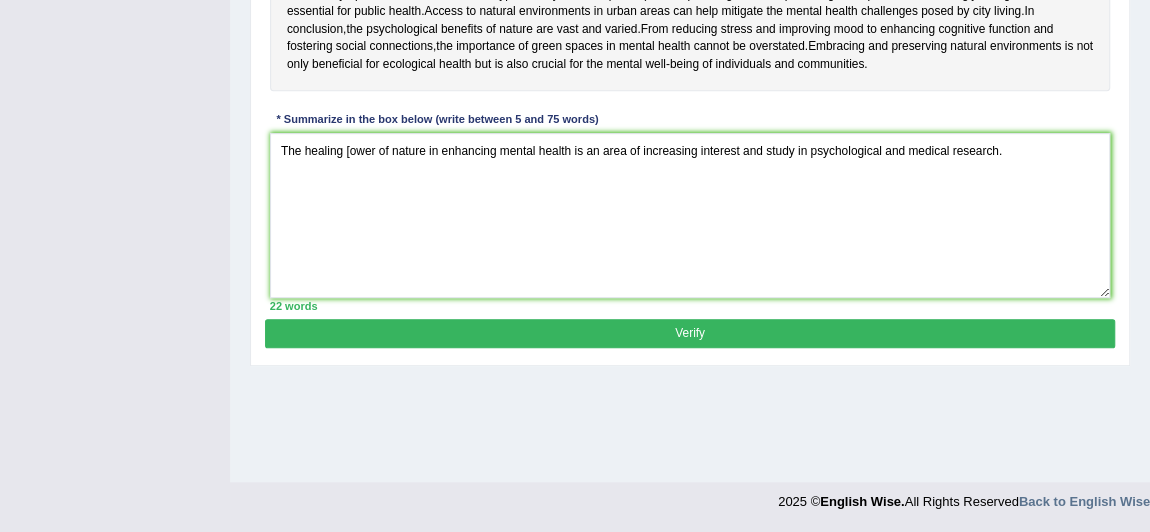 click on "Verify" at bounding box center [689, 333] 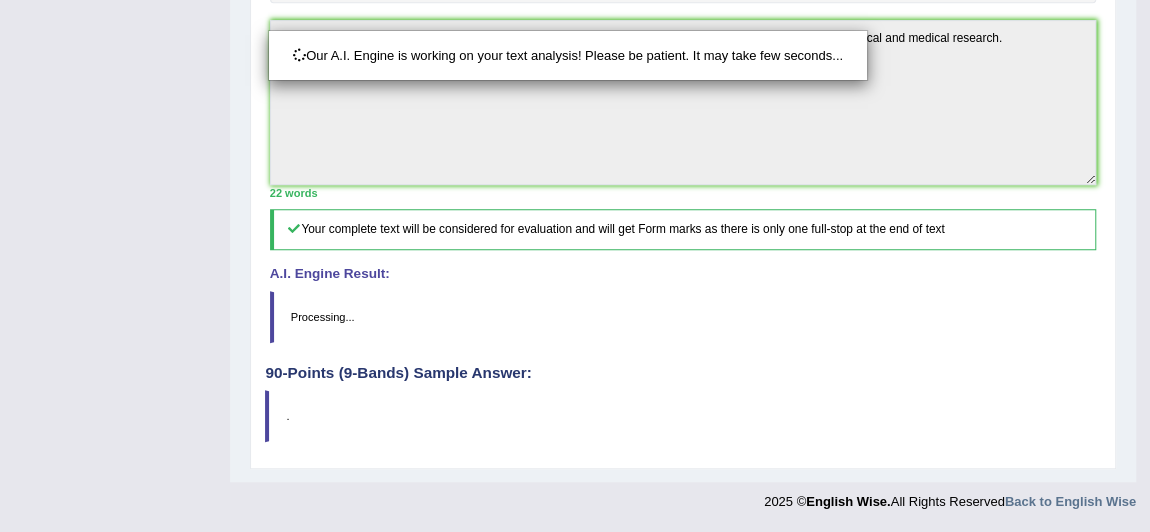 scroll, scrollTop: 741, scrollLeft: 0, axis: vertical 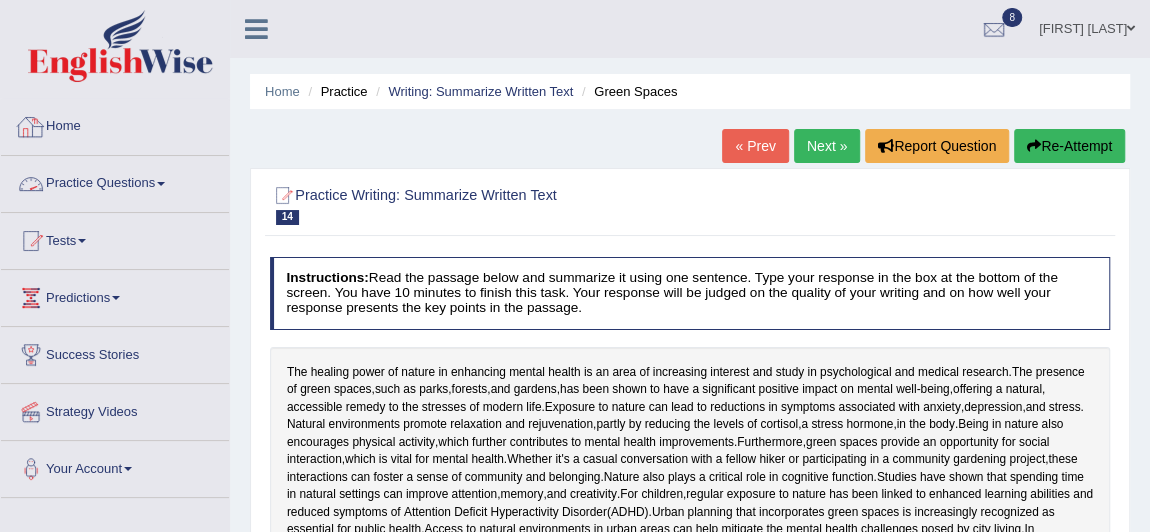 click on "Home" at bounding box center [115, 124] 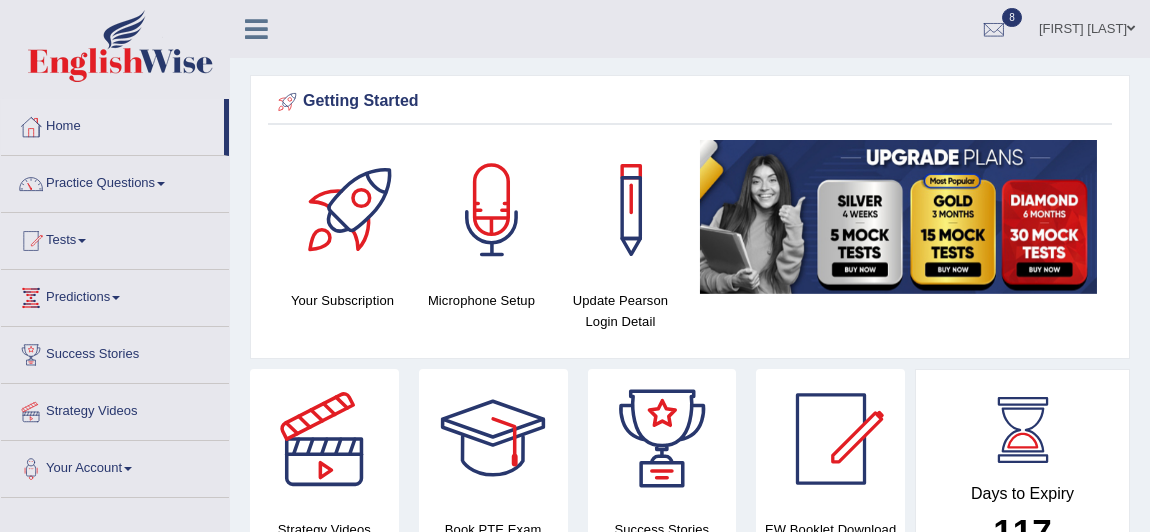 scroll, scrollTop: 0, scrollLeft: 0, axis: both 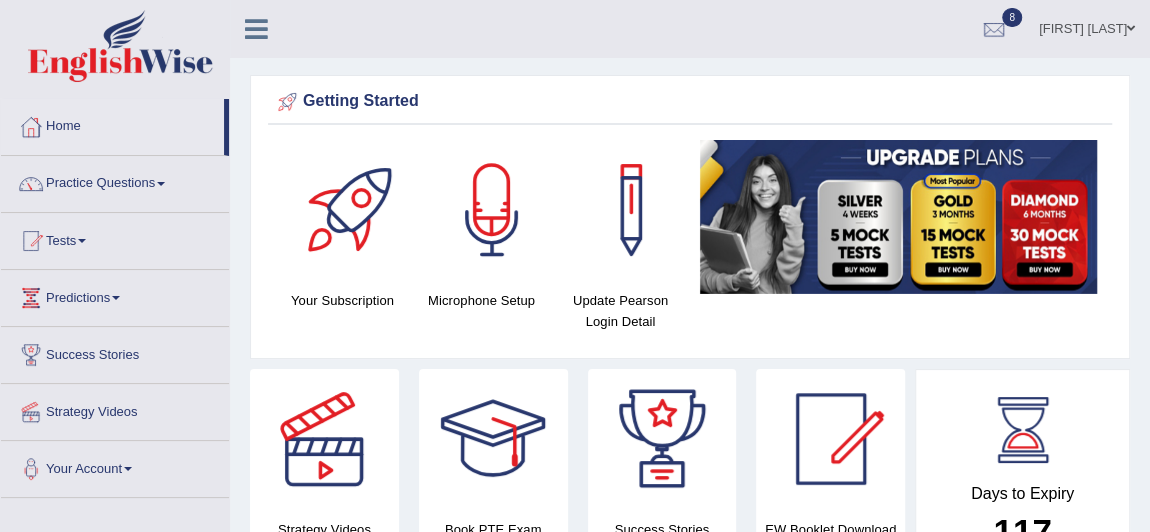click at bounding box center [898, 217] 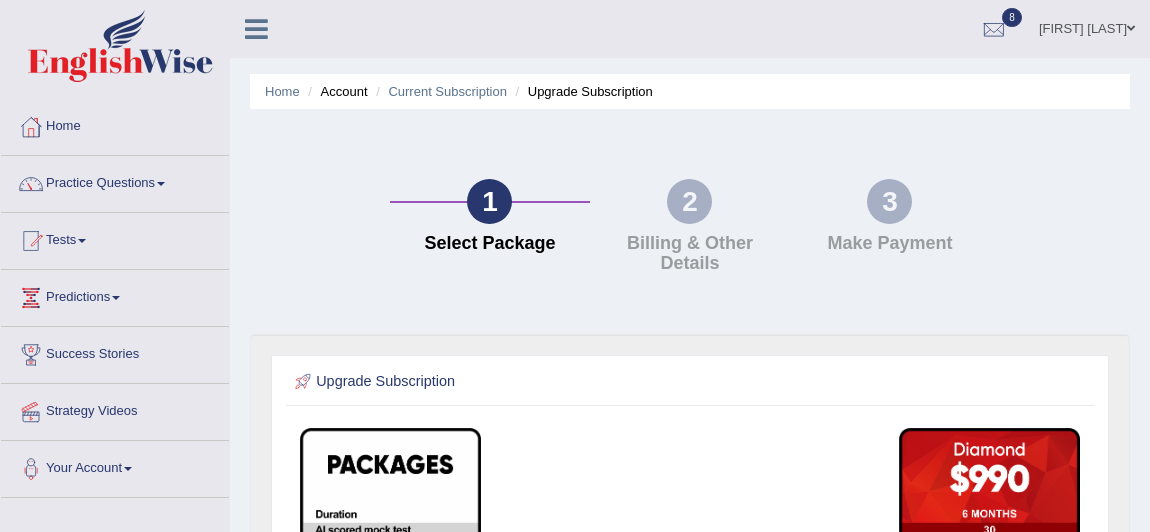 scroll, scrollTop: 132, scrollLeft: 0, axis: vertical 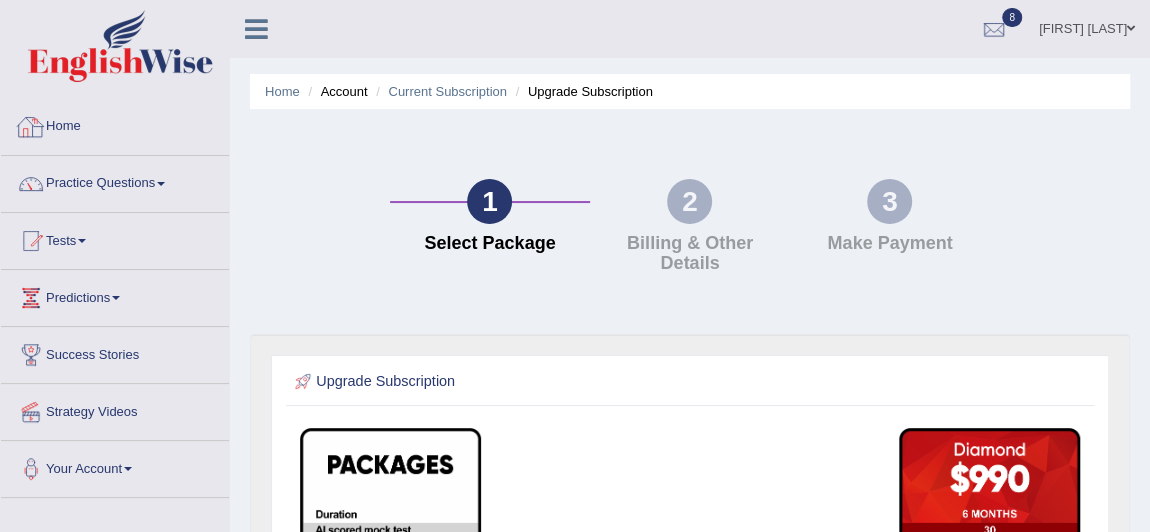 click on "Home" at bounding box center (115, 124) 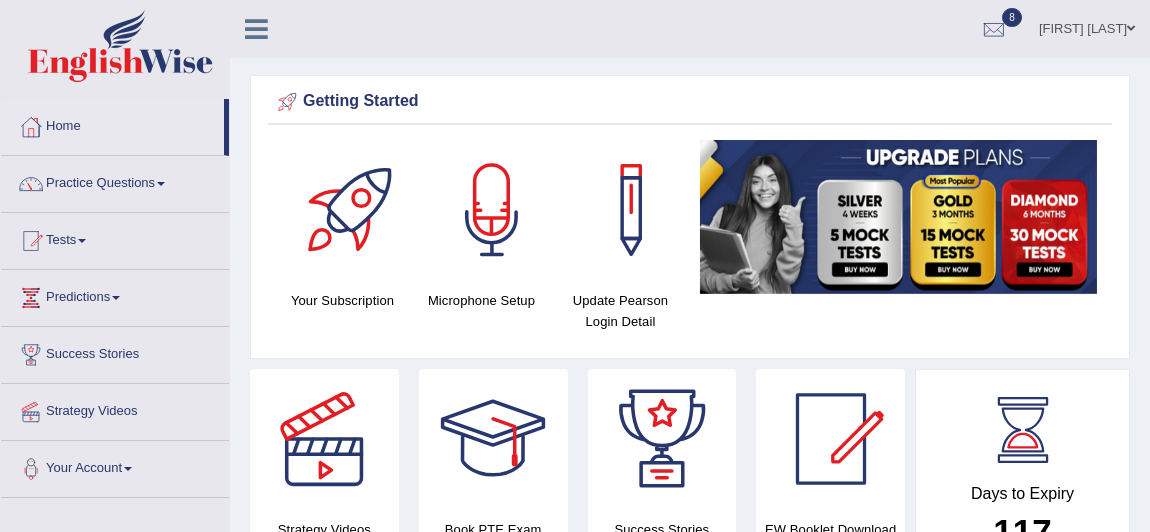 scroll, scrollTop: 0, scrollLeft: 0, axis: both 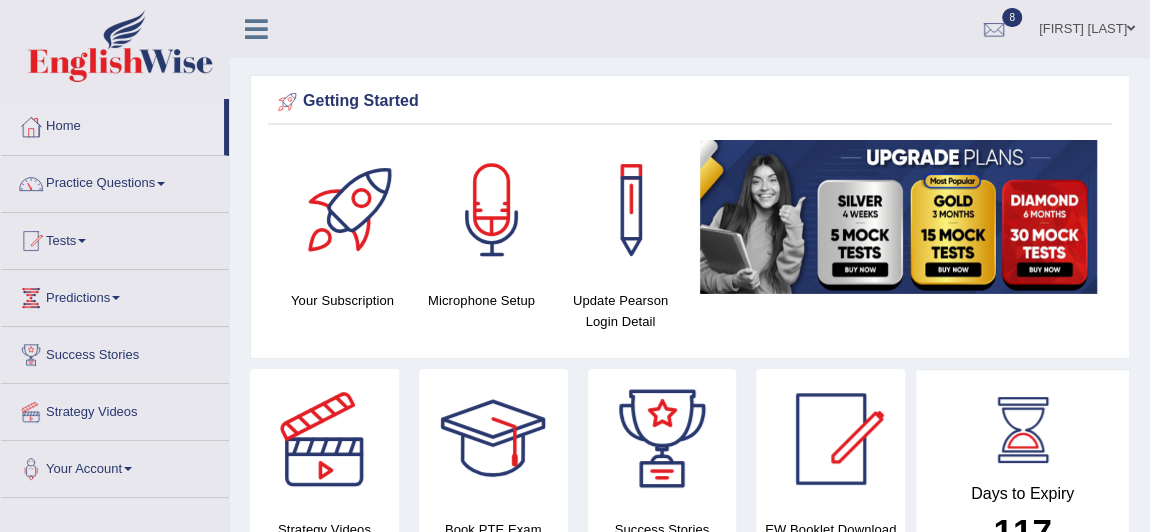 click on "Home" at bounding box center [112, 124] 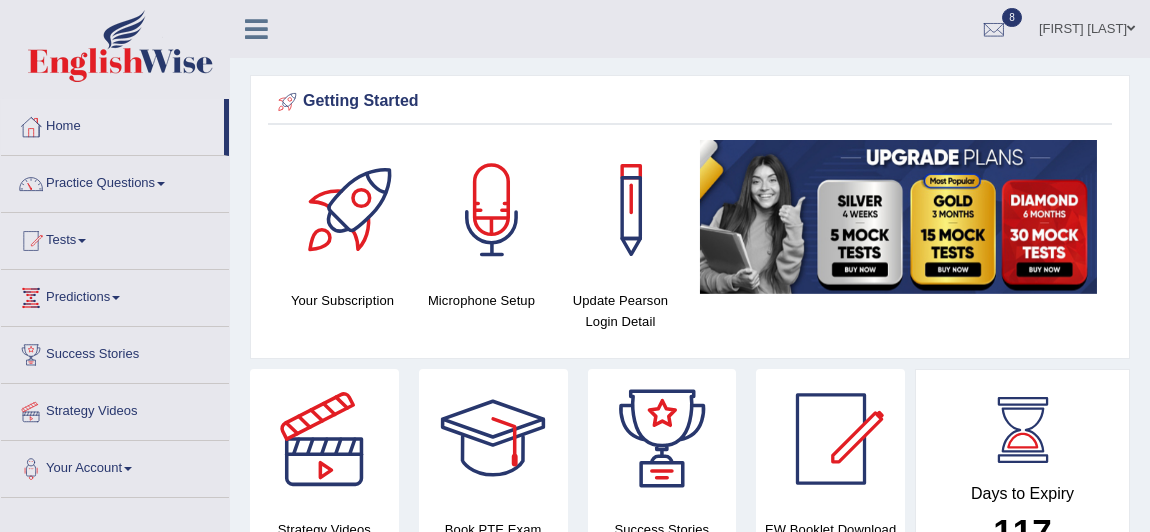 click on "Practice Questions" at bounding box center [115, 181] 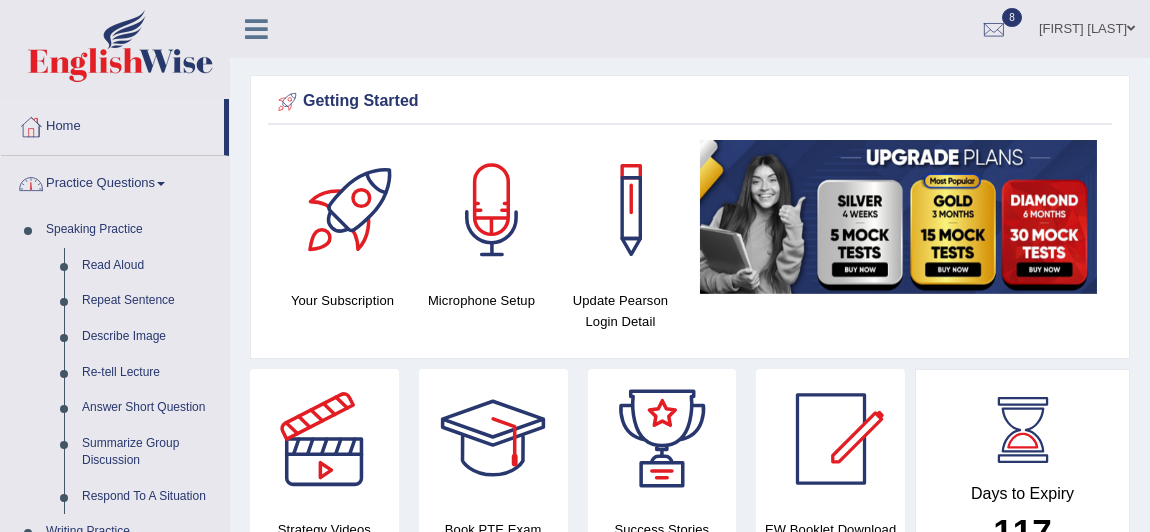 scroll, scrollTop: 0, scrollLeft: 0, axis: both 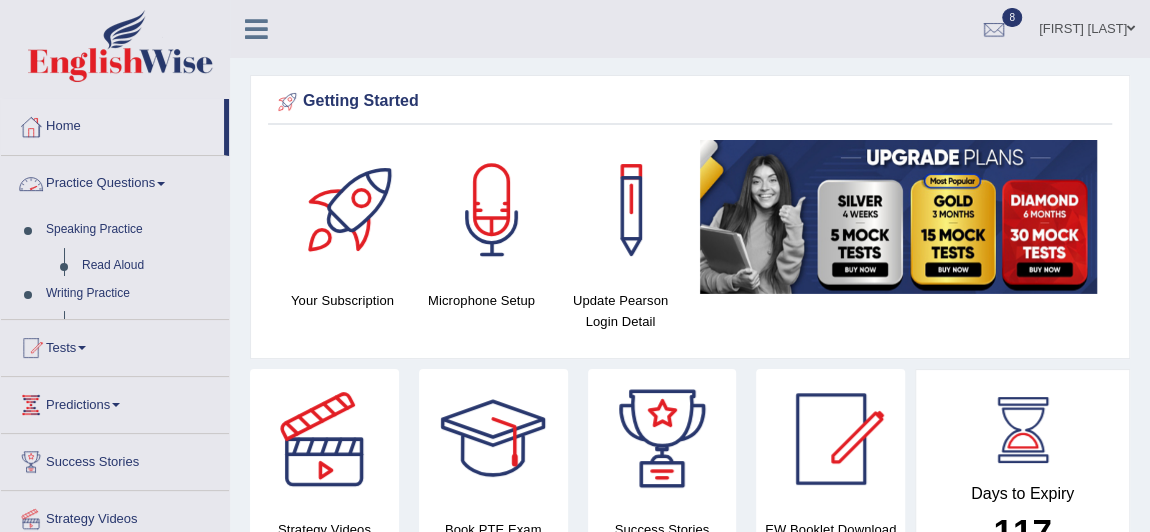 click on "Practice Questions" at bounding box center [115, 181] 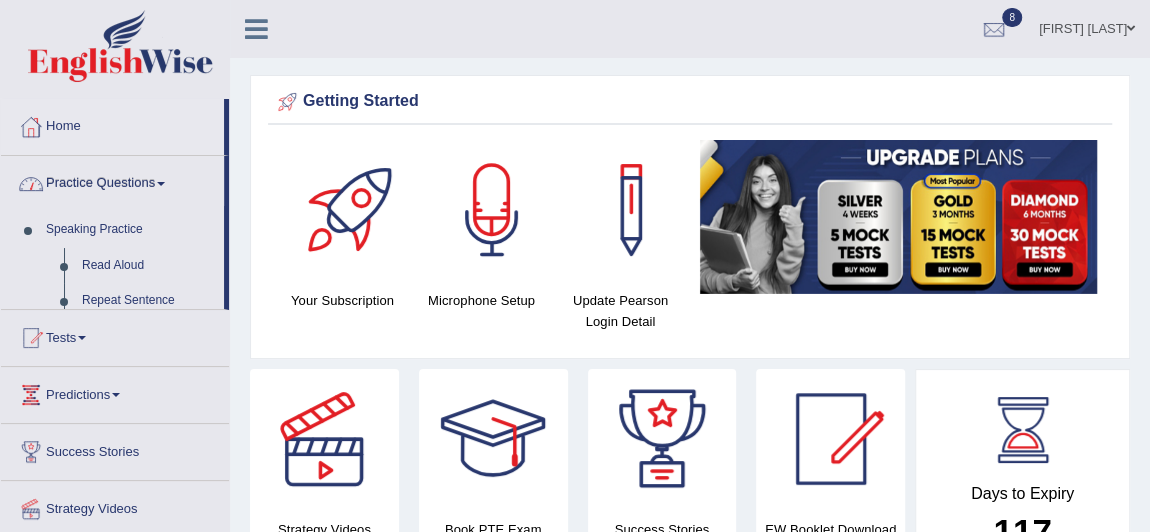 scroll, scrollTop: 0, scrollLeft: 0, axis: both 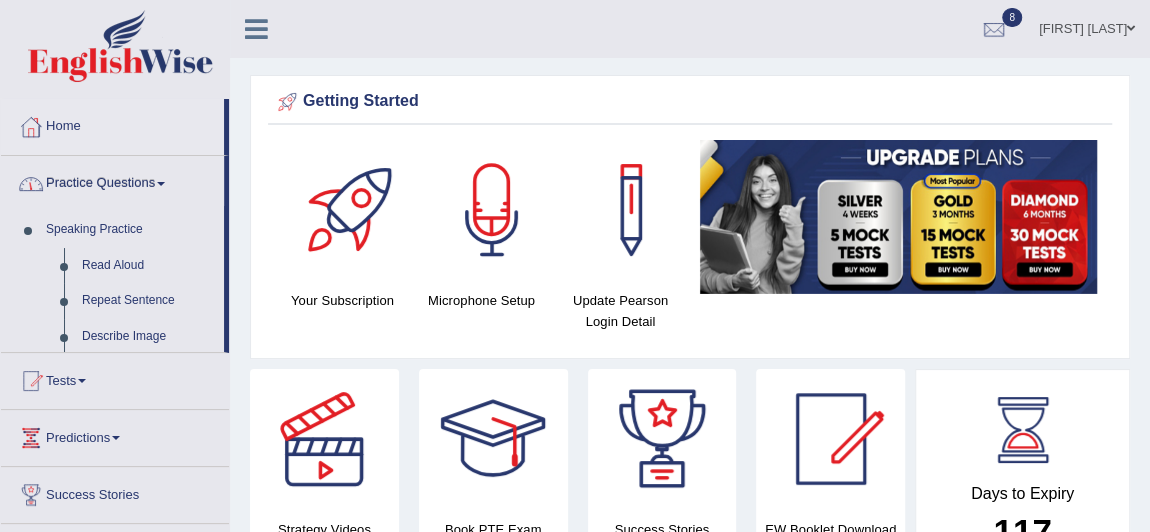 click on "Practice Questions" at bounding box center (112, 181) 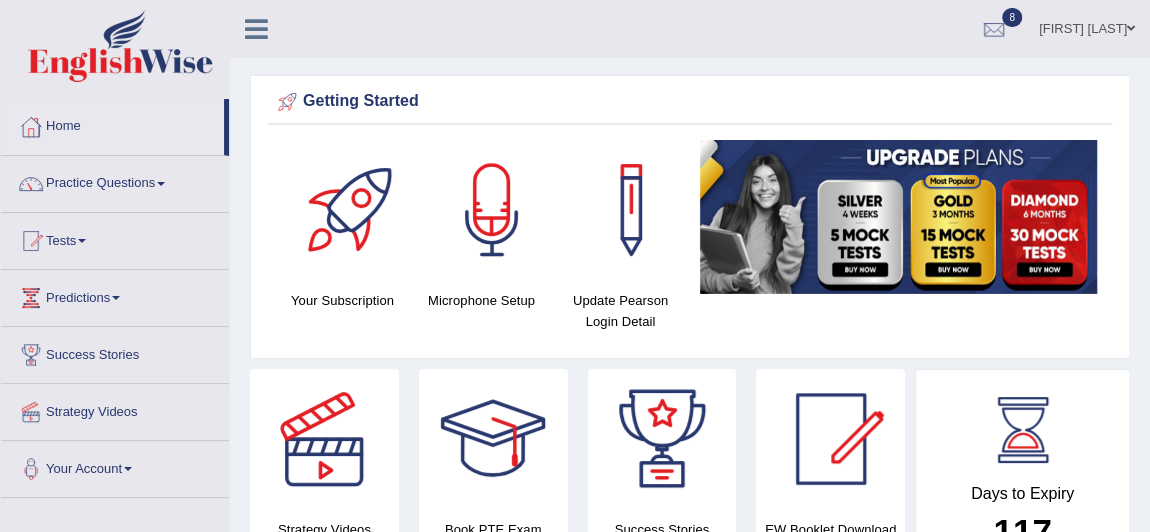 click on "Practice Questions" at bounding box center (115, 181) 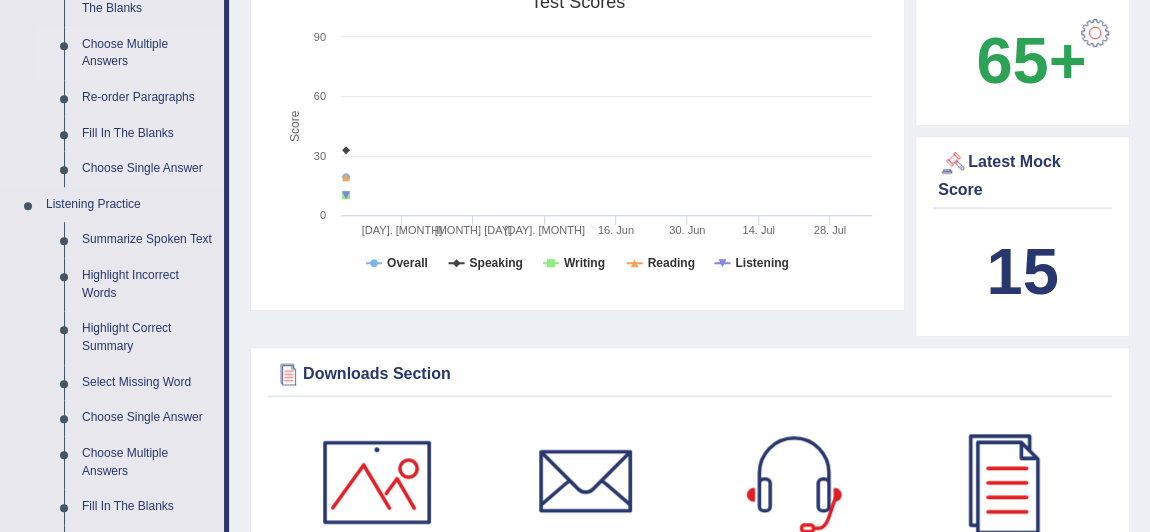 scroll, scrollTop: 704, scrollLeft: 0, axis: vertical 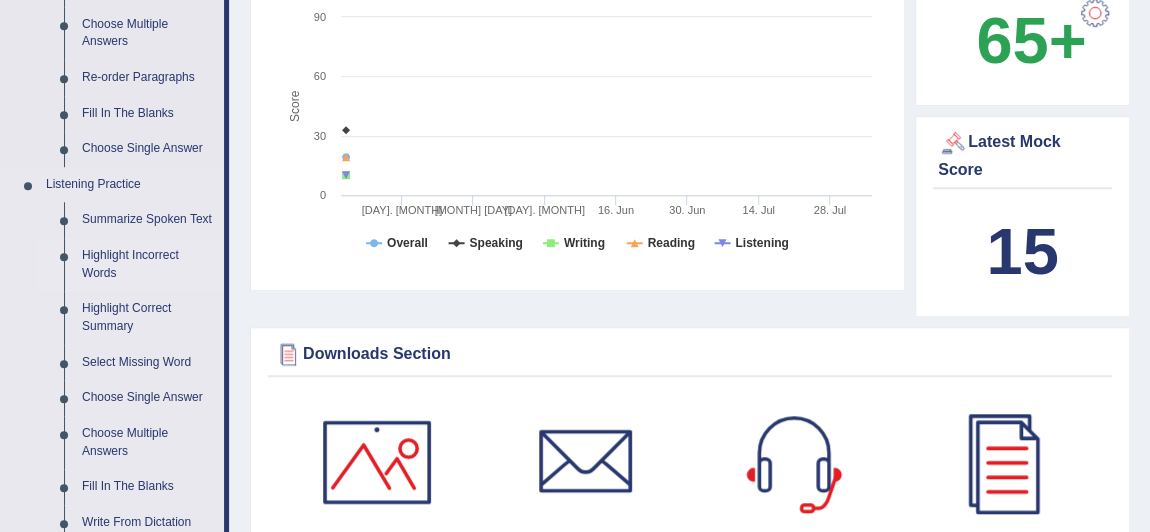 click on "Highlight Incorrect Words" at bounding box center [148, 264] 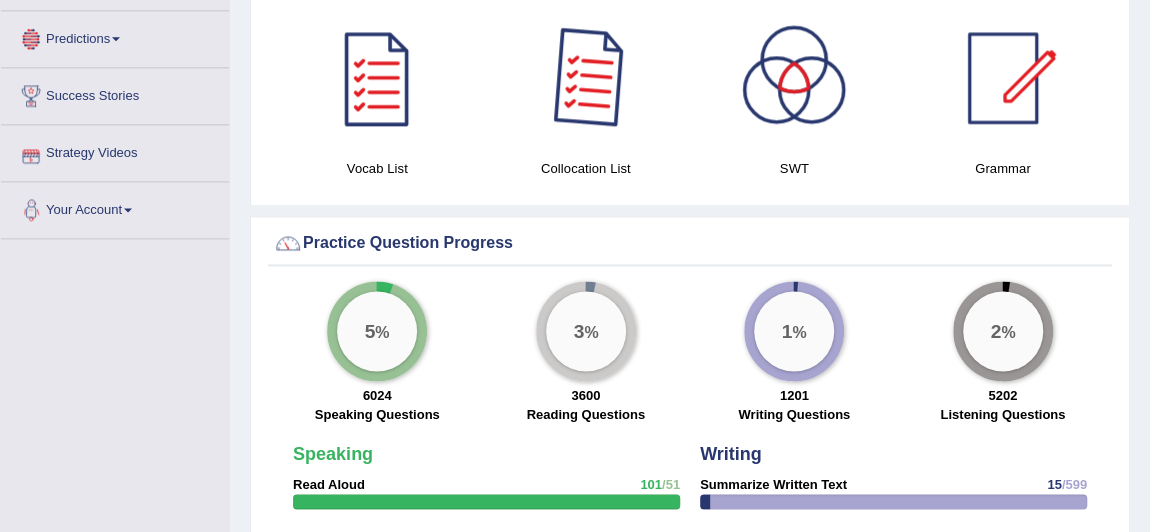 scroll, scrollTop: 1280, scrollLeft: 0, axis: vertical 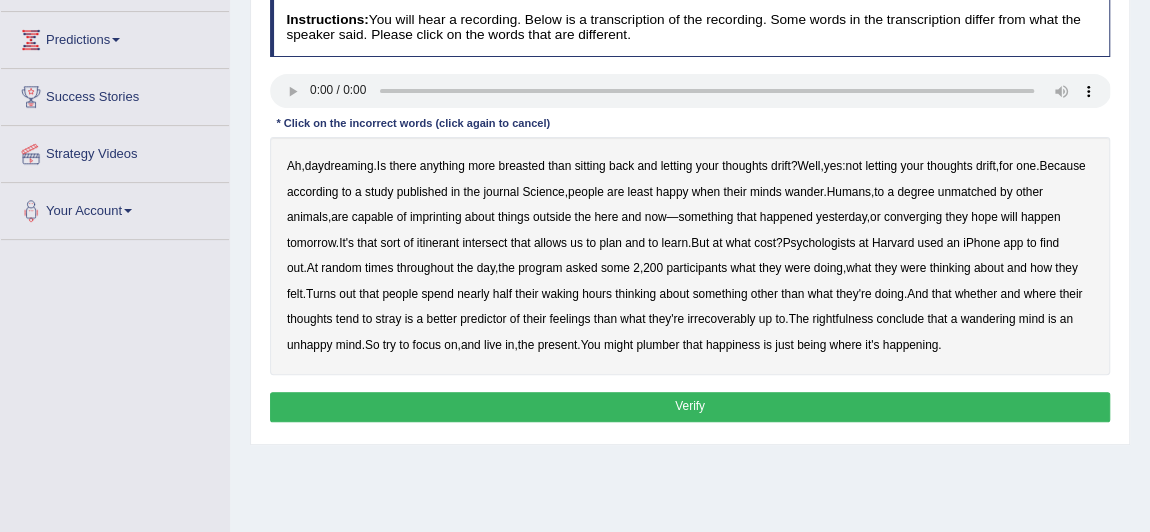 click on "breasted" at bounding box center (521, 166) 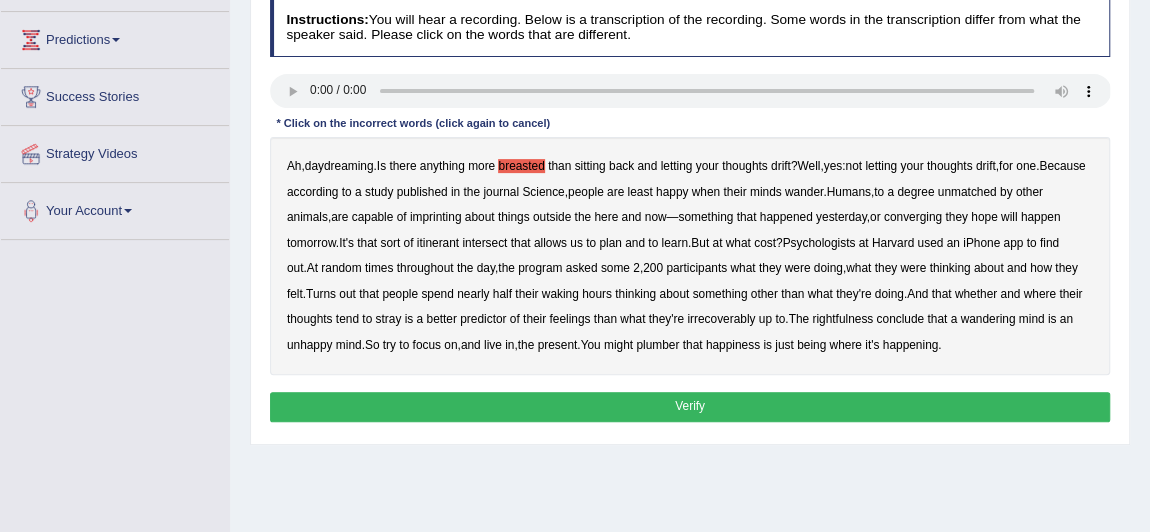 click on "imprinting" at bounding box center [436, 217] 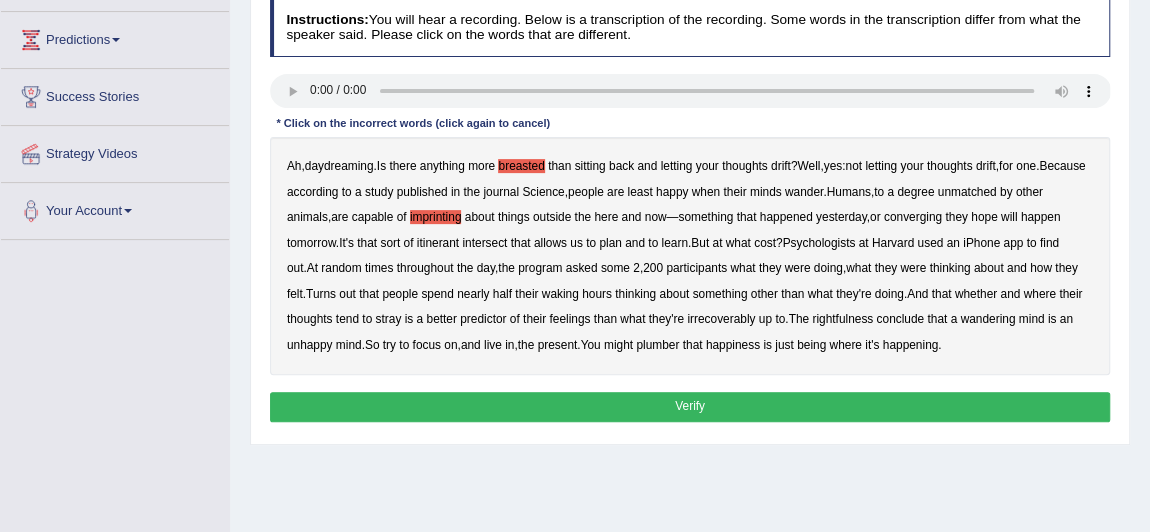 click on "converging" at bounding box center (913, 217) 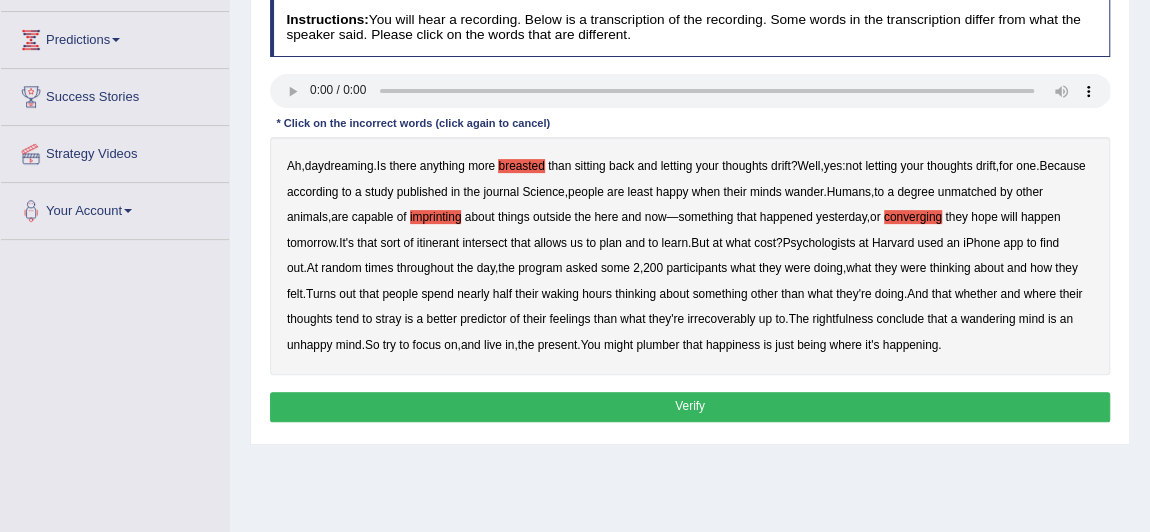 click on "intersect" at bounding box center (484, 243) 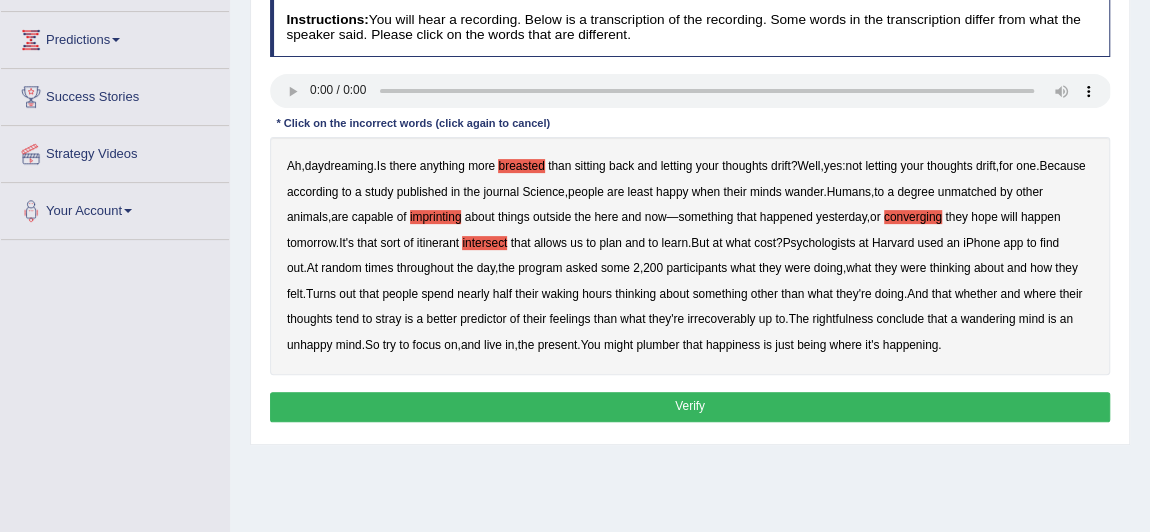 click on "irrecoverably" at bounding box center [721, 319] 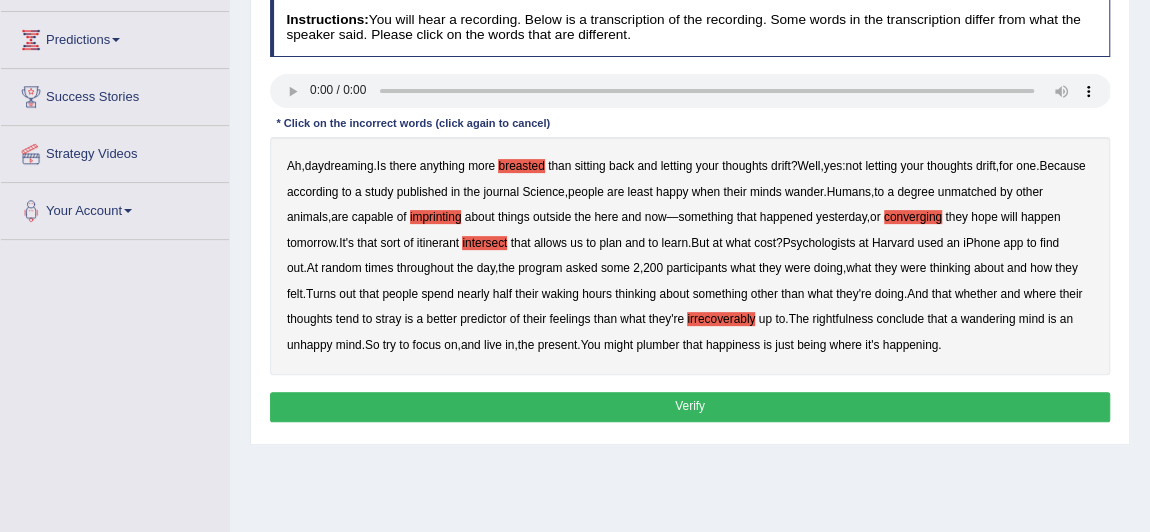 click on "plumber" at bounding box center (657, 345) 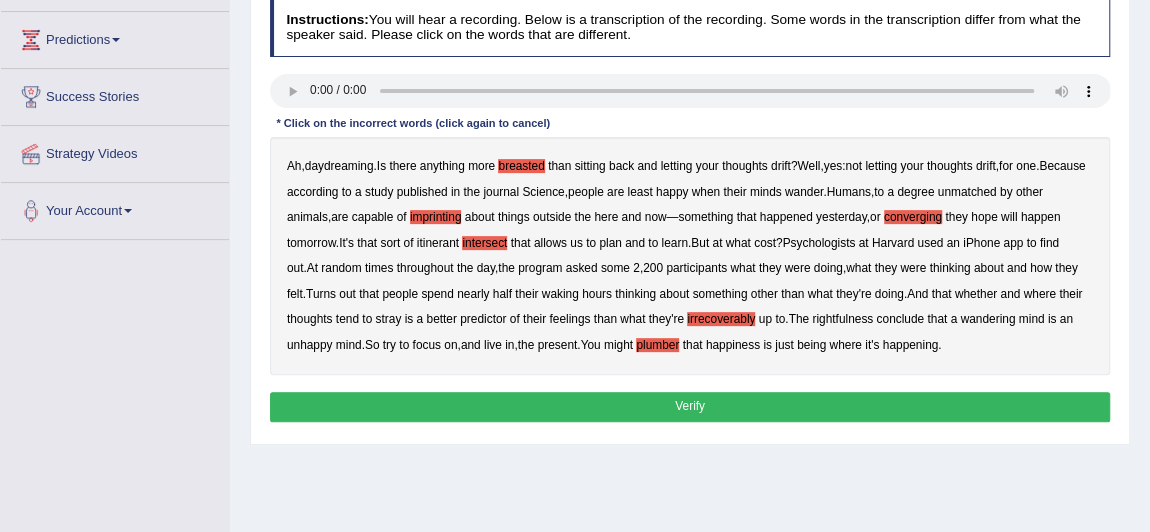 click on "Instructions:  You will hear a recording. Below is a transcription of the recording. Some words in the transcription differ from what the speaker said. Please click on the words that are different.
Transcript: * Click on the incorrect words (click again to cancel) Ah ,  daydreaming .  Is   there   anything   more   breasted   than   sitting   back   and   letting   your   thoughts   drift ?  Well ,  yes :  not   letting   your   thoughts   drift ,  for   one .  Because   according   to   a   study   published   in   the   journal   Science ,  people   are   least   happy   when   their   minds   wander .  Humans ,  to   a   degree   unmatched   by   other   animals ,  are   capable   of   imprinting   about   things   outside   the   here   and   now — something   that   happened   yesterday ,  or   converging   they   hope   will   happen   tomorrow .  It's   that   sort   of   itinerant   intersect   that   allows   us   to   plan   and   to   learn .  But   at   what   cost ?  Psychologists" at bounding box center [689, 213] 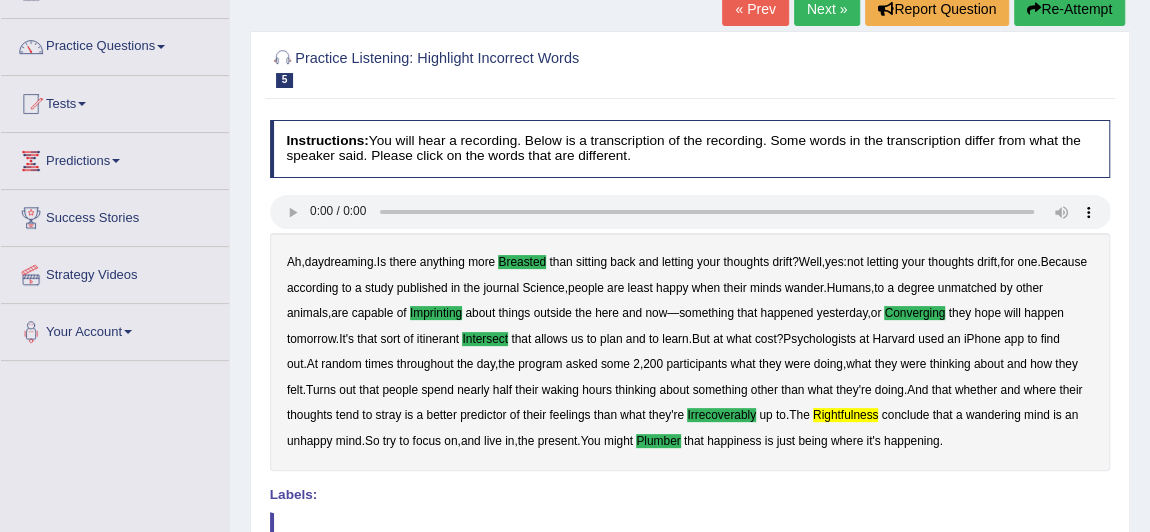 scroll, scrollTop: 139, scrollLeft: 0, axis: vertical 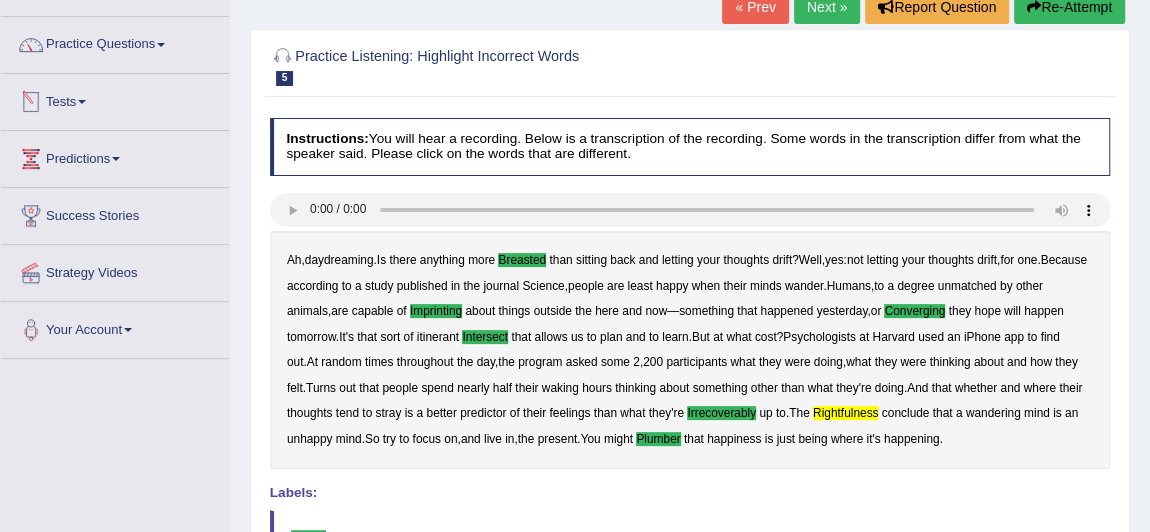 click on "Tests" at bounding box center (115, 99) 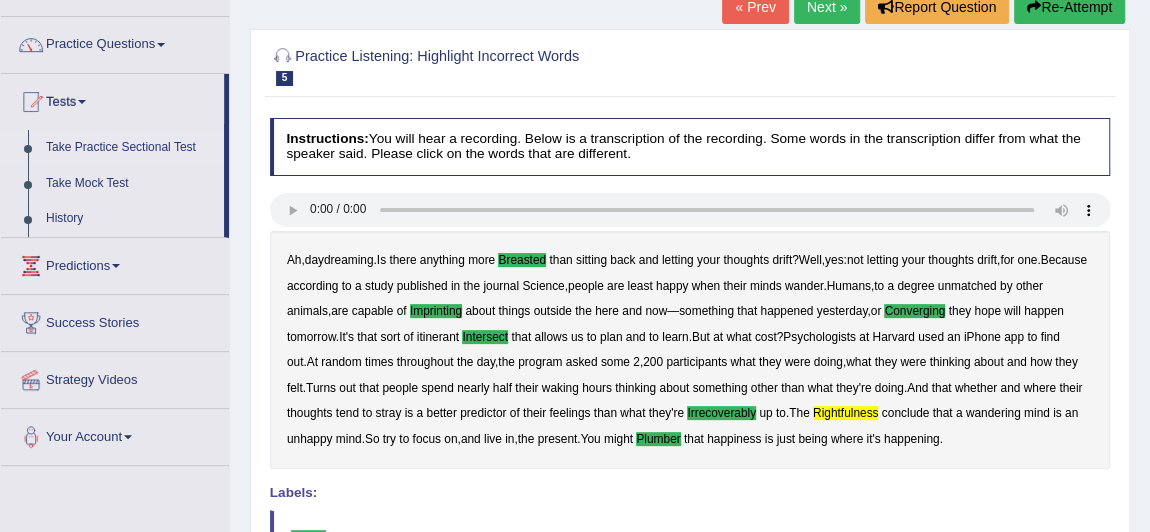 click on "Take Practice Sectional Test" at bounding box center (130, 148) 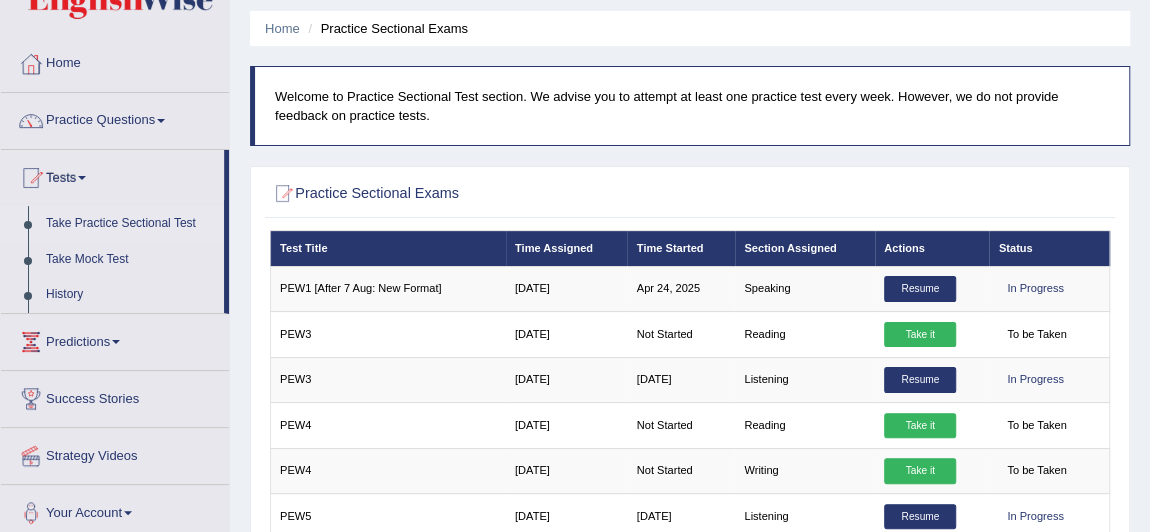 scroll, scrollTop: 96, scrollLeft: 0, axis: vertical 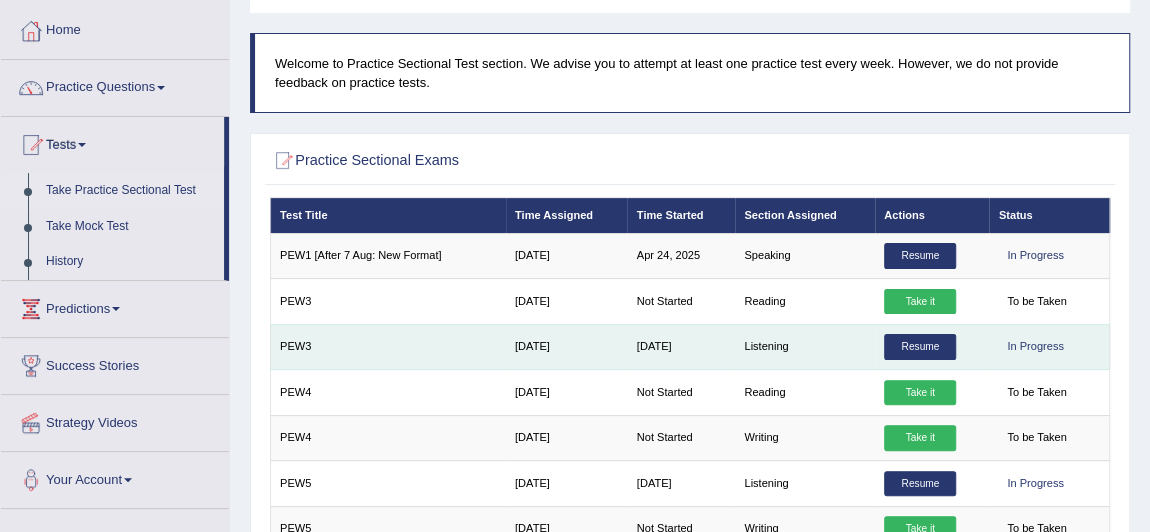 click on "Resume" at bounding box center [920, 347] 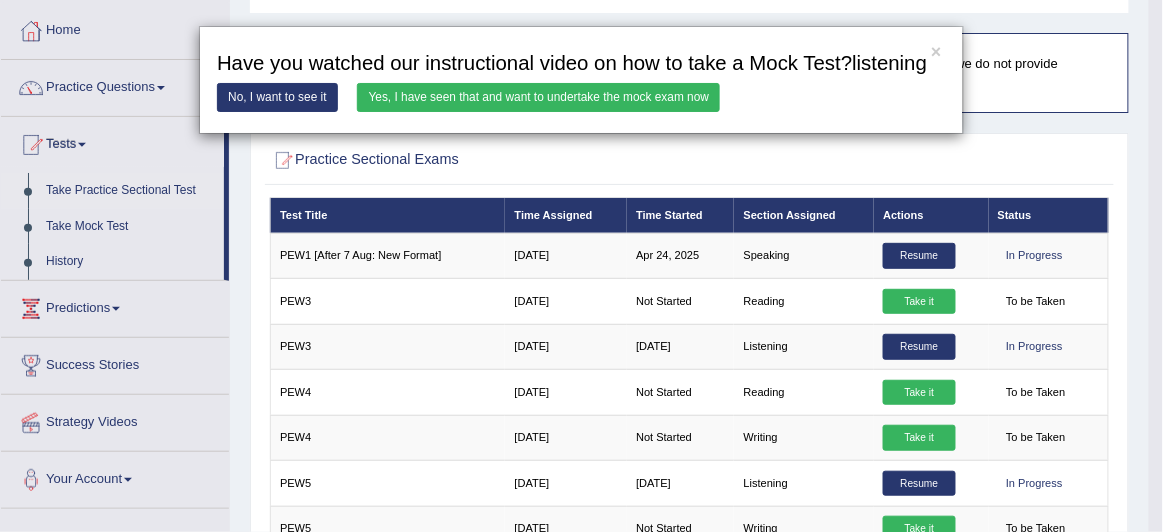 click on "No, I want to see it" at bounding box center (277, 97) 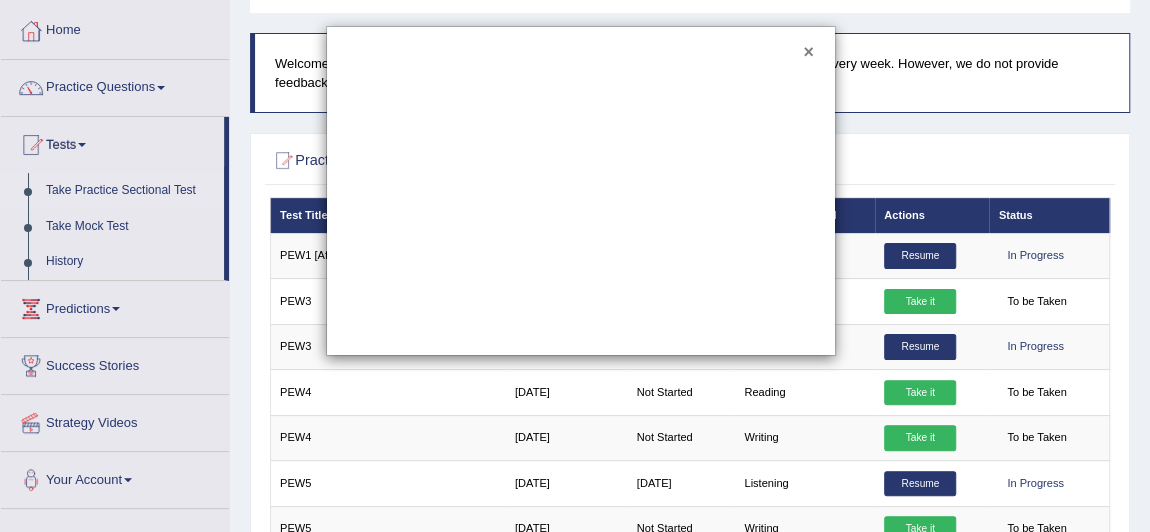 click on "×" at bounding box center [808, 53] 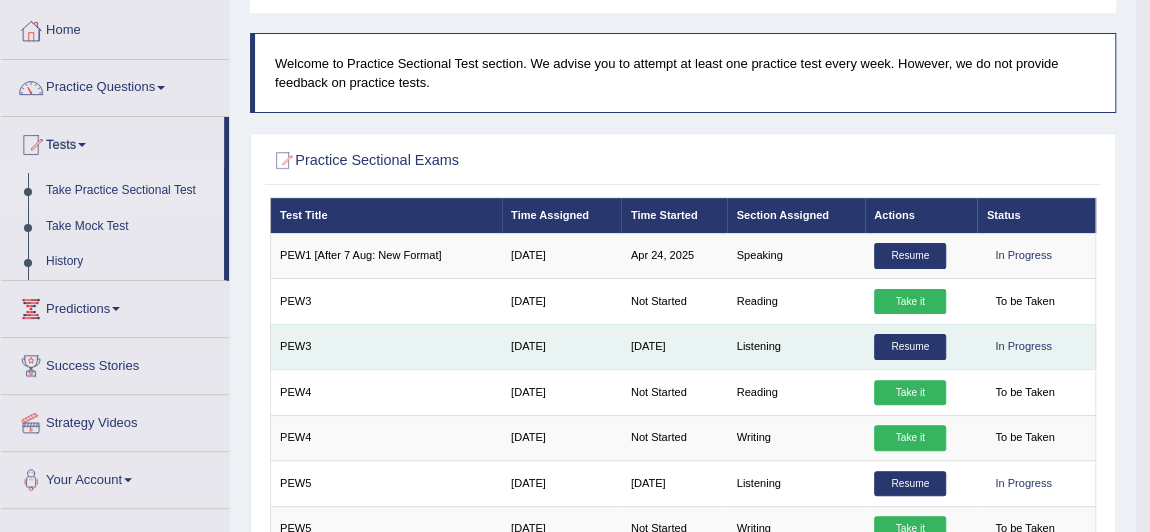click on "Resume" at bounding box center [910, 347] 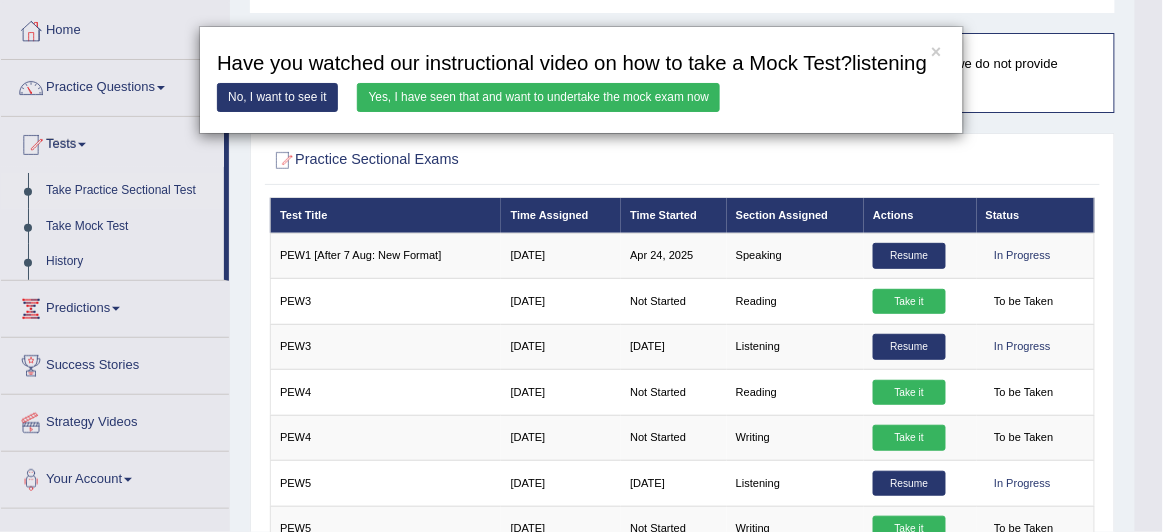 click on "Yes, I have seen that and want to undertake the mock exam now" at bounding box center (538, 97) 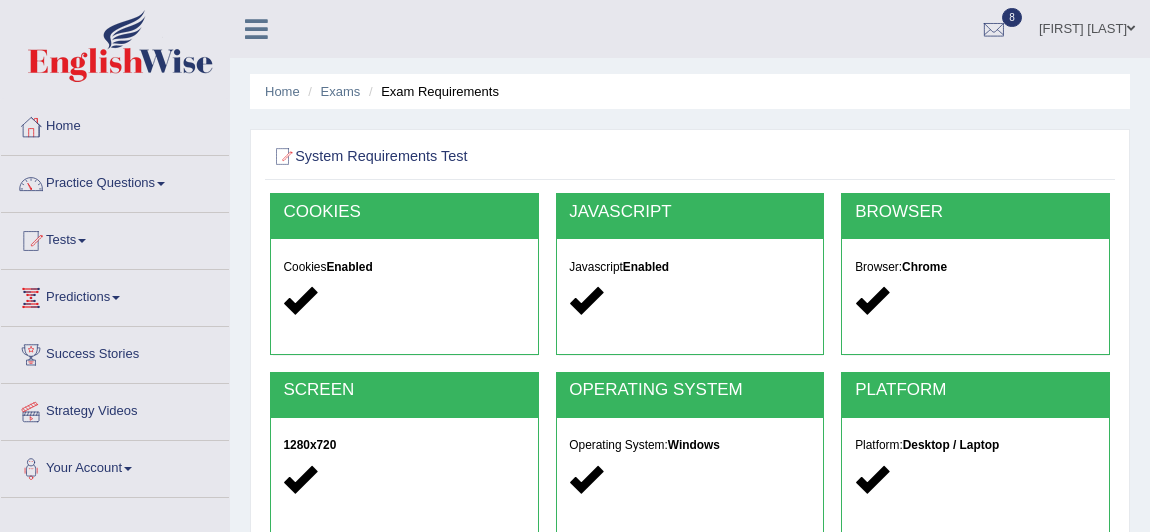 scroll, scrollTop: 0, scrollLeft: 0, axis: both 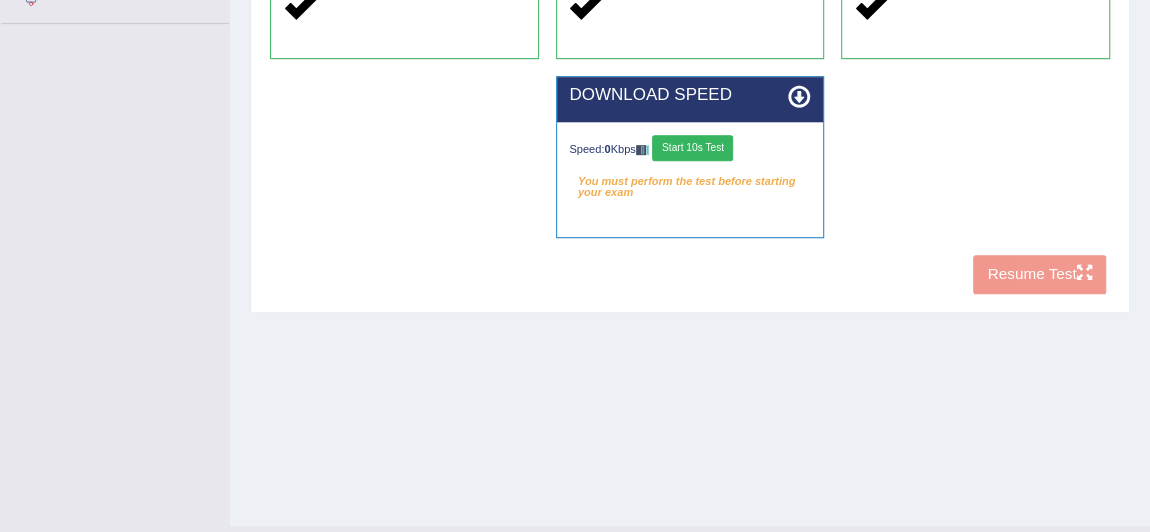 click on "Start 10s Test" at bounding box center (692, 148) 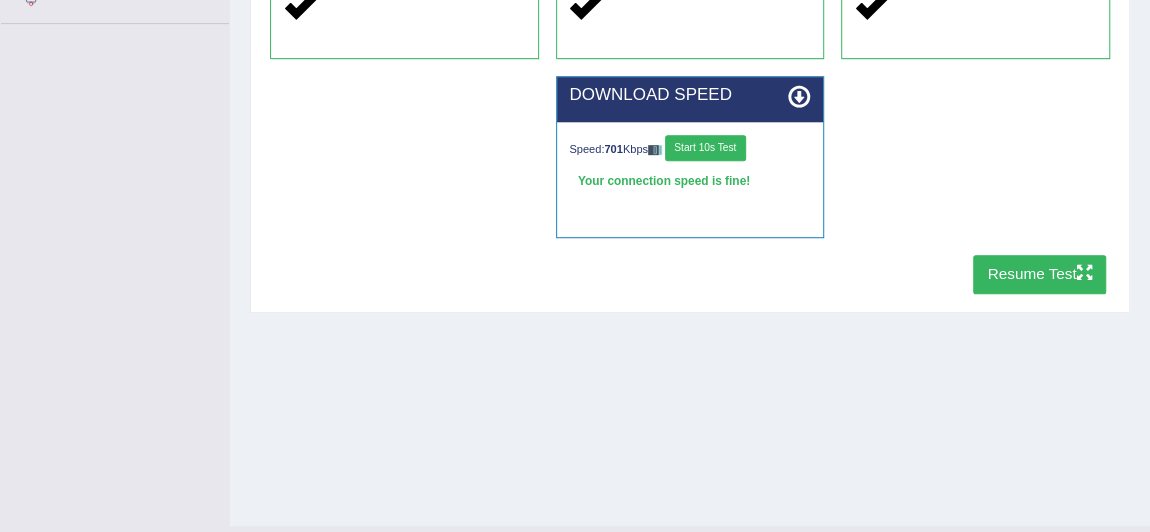 click on "Resume Test" at bounding box center (1039, 274) 